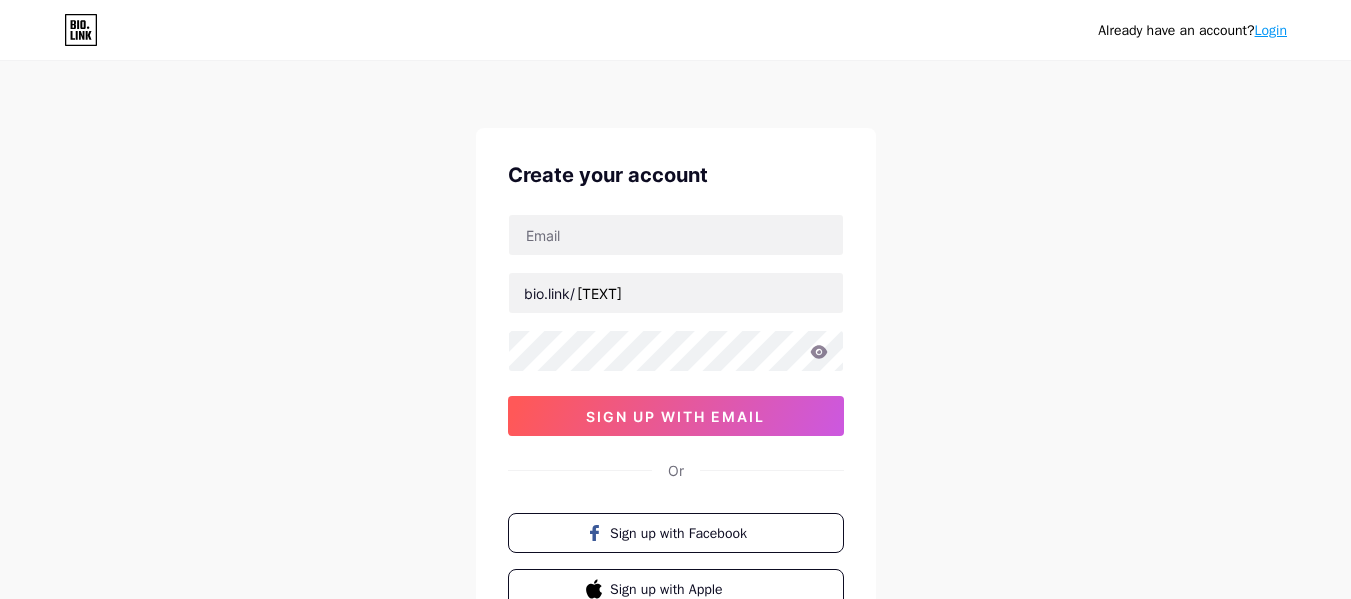 scroll, scrollTop: 0, scrollLeft: 0, axis: both 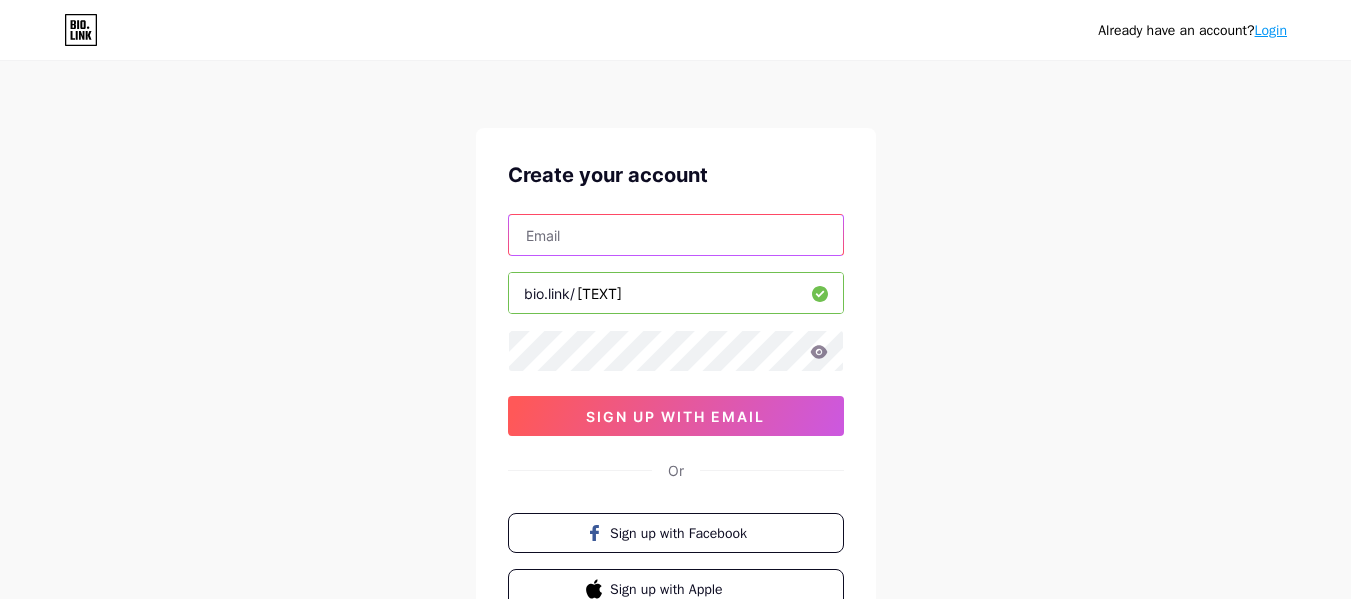 click at bounding box center (676, 235) 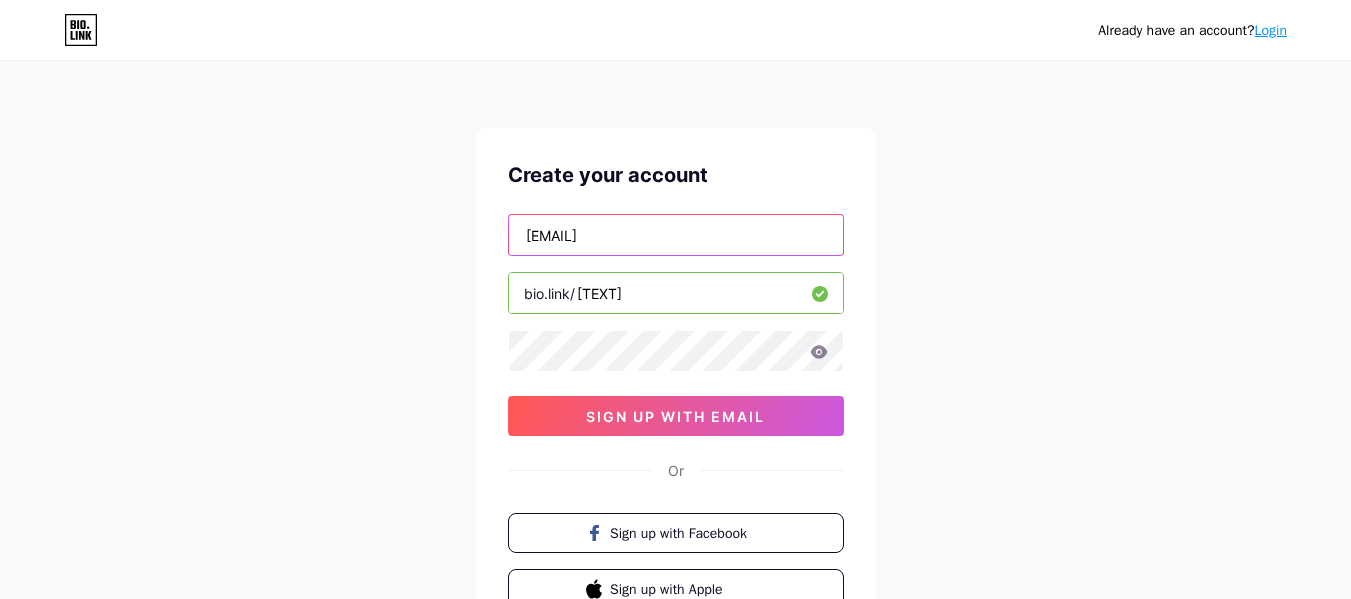 type on "[EMAIL]" 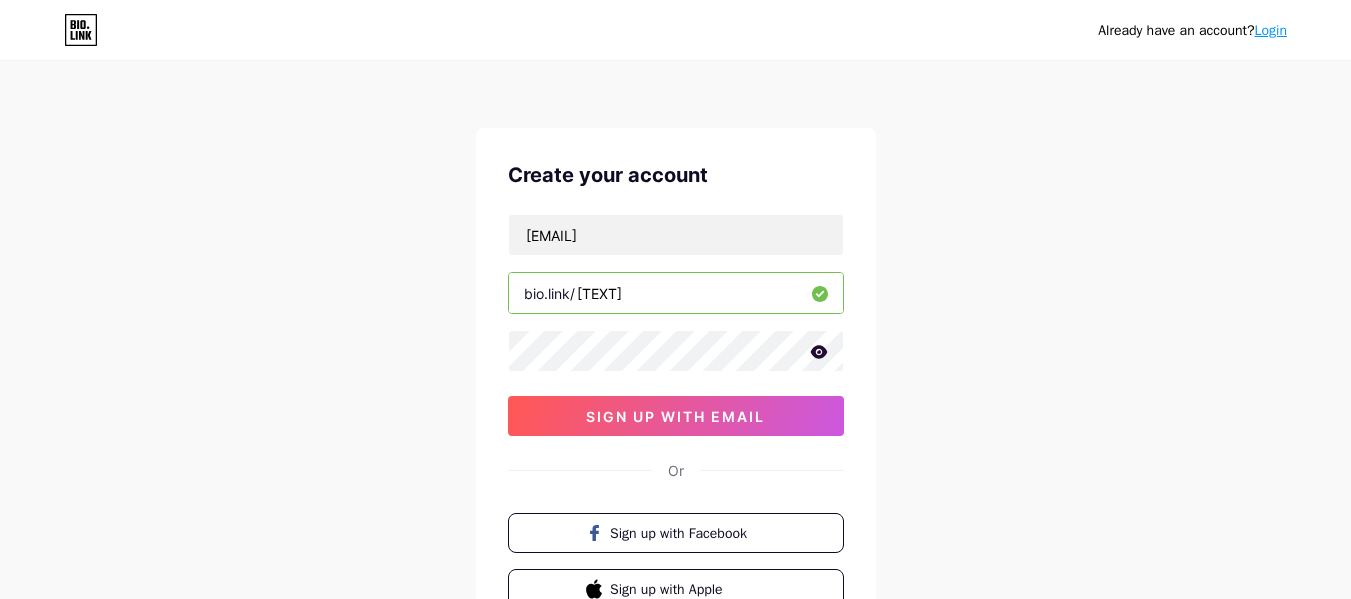 click 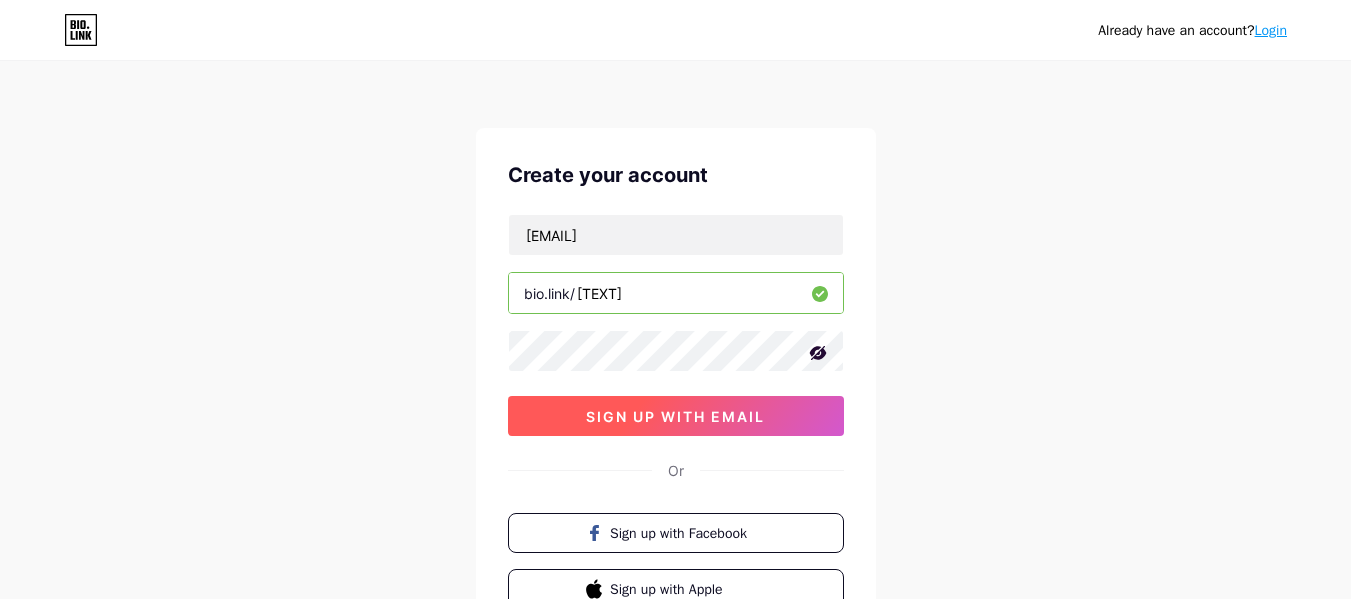 click on "sign up with email" at bounding box center (675, 416) 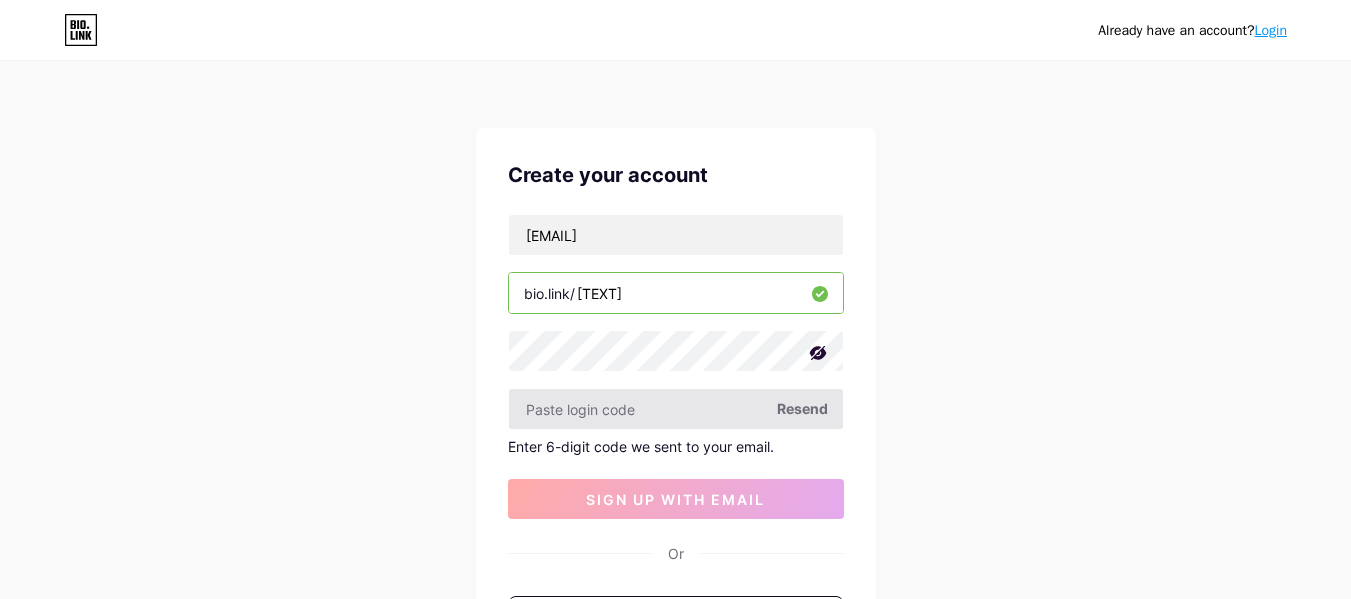 click at bounding box center [676, 409] 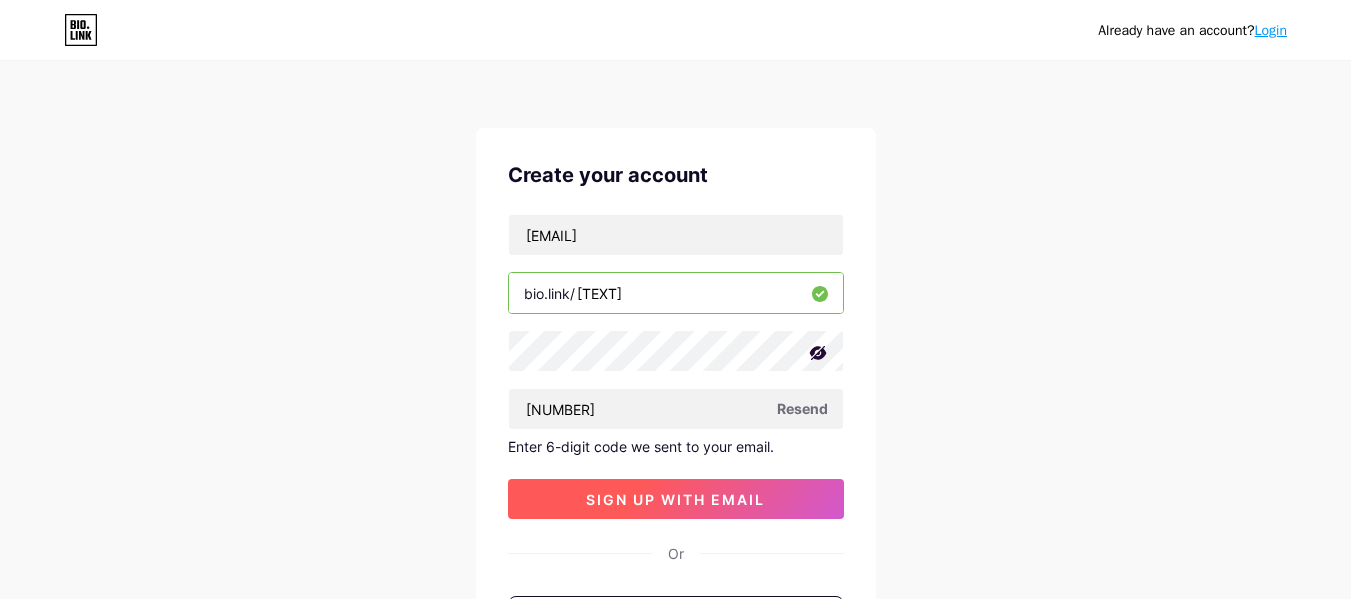 type on "[NUMBER]" 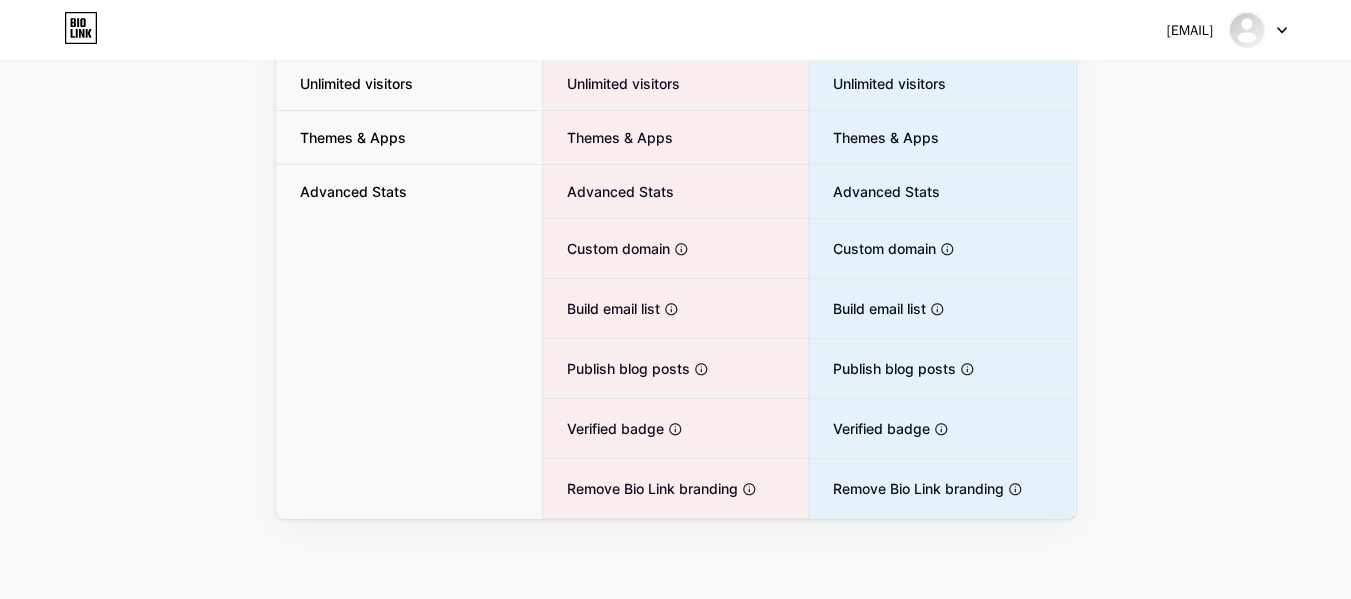 scroll, scrollTop: 5, scrollLeft: 0, axis: vertical 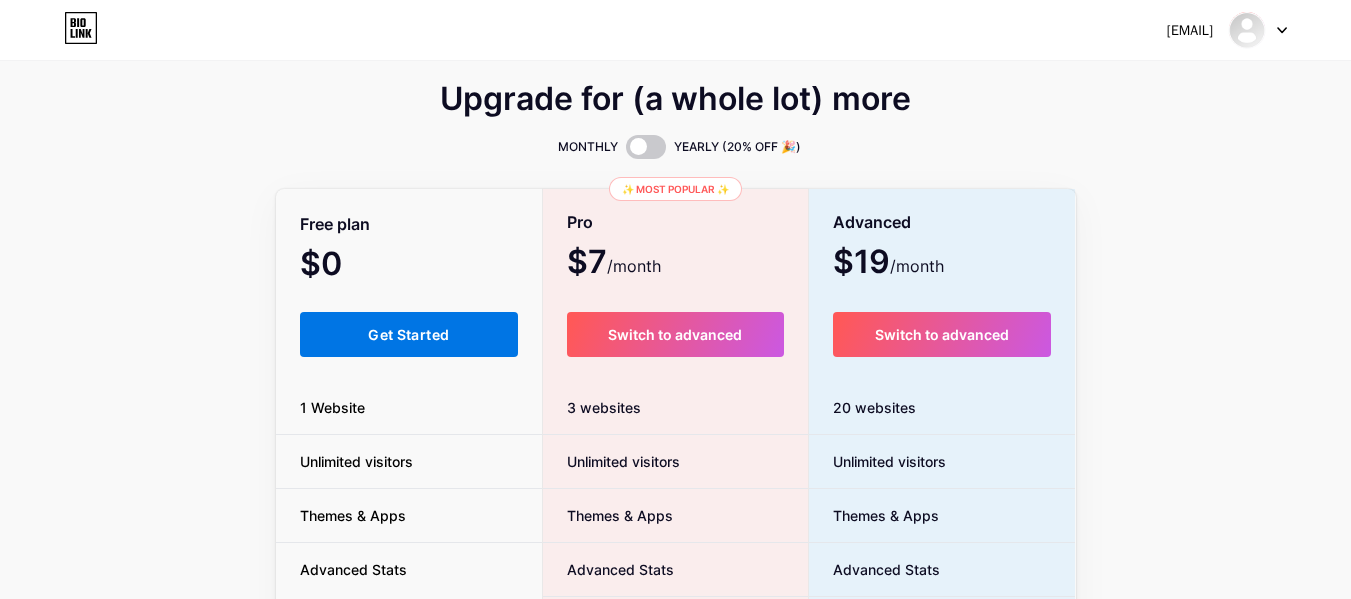 click on "Get Started" at bounding box center (408, 334) 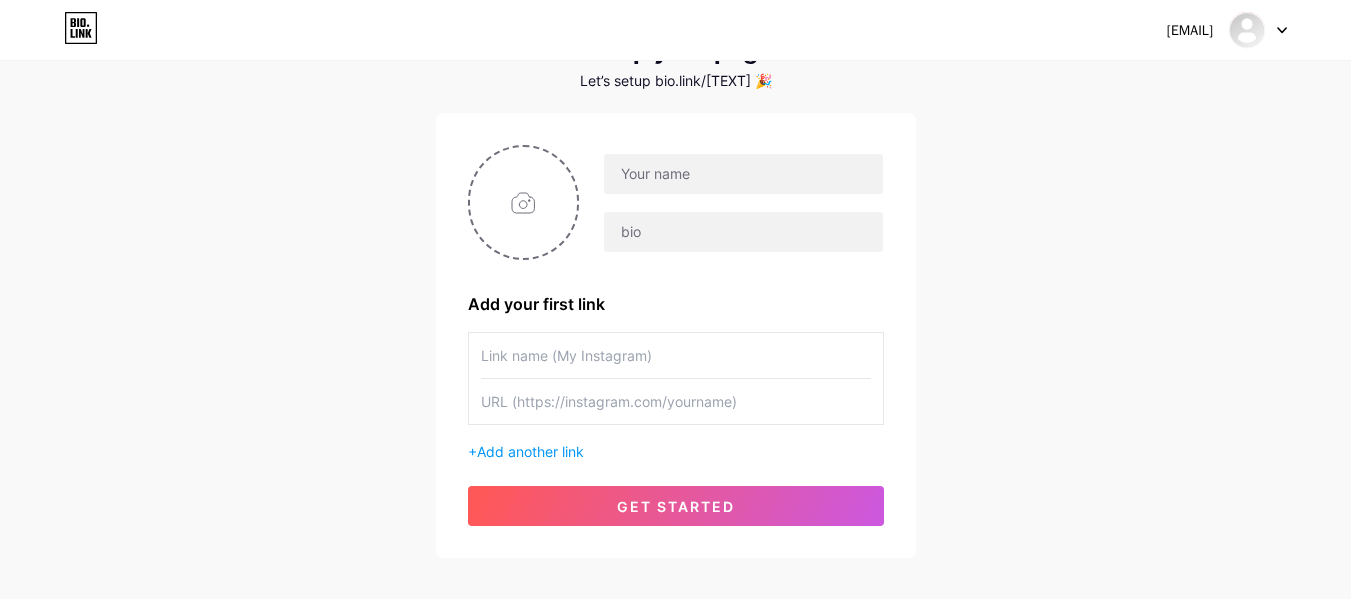 scroll, scrollTop: 97, scrollLeft: 0, axis: vertical 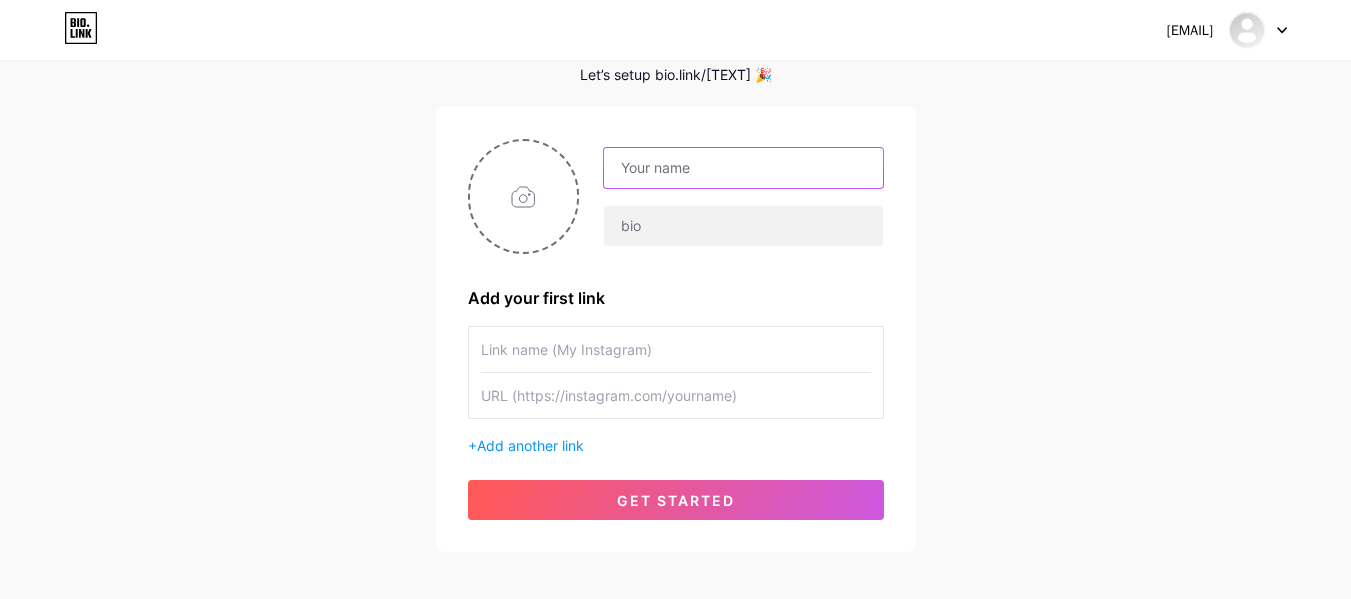 click at bounding box center (743, 168) 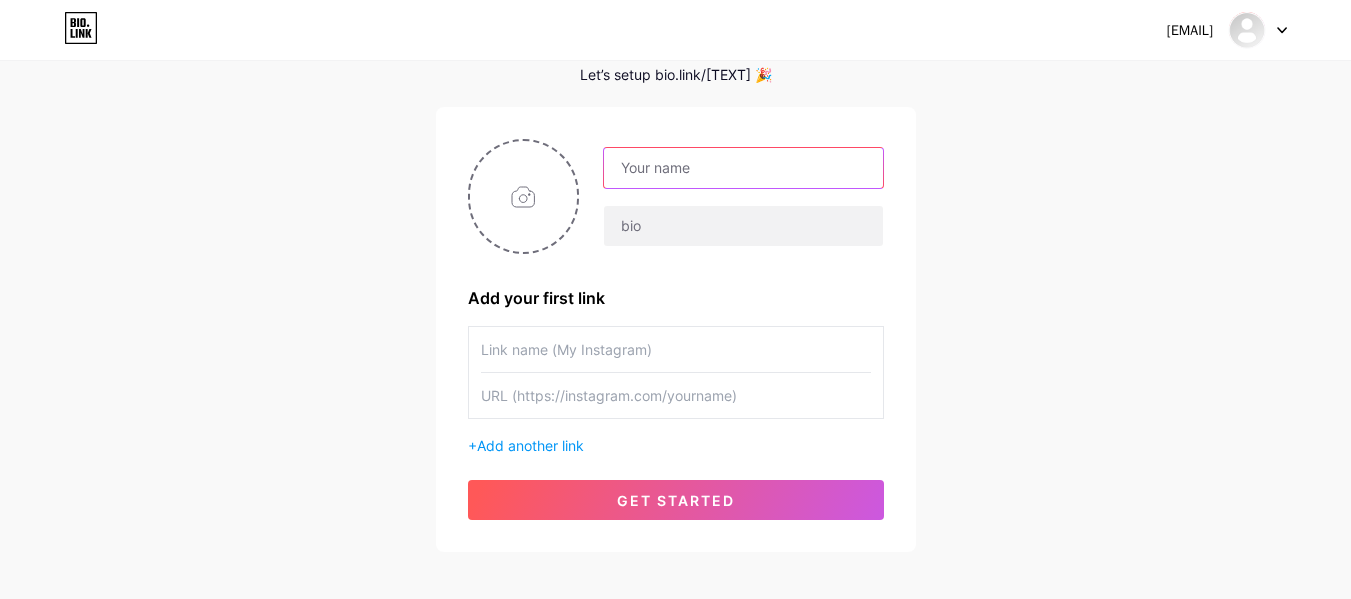 paste on "[TEXT]" 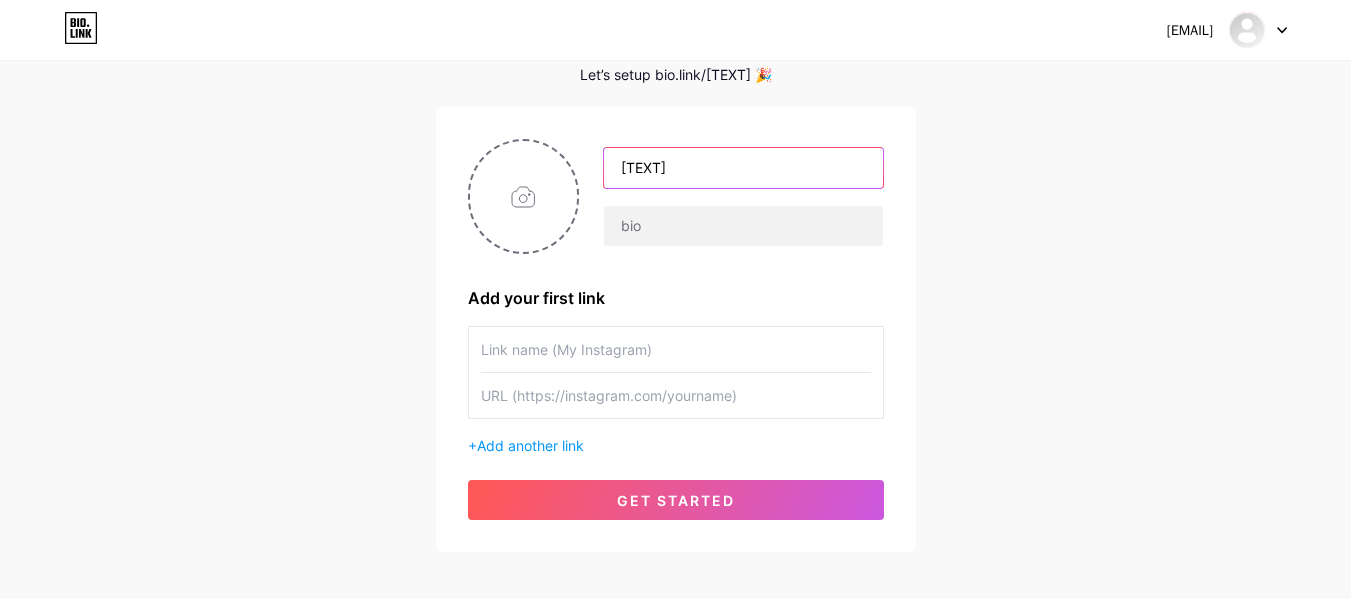 type on "[TEXT]" 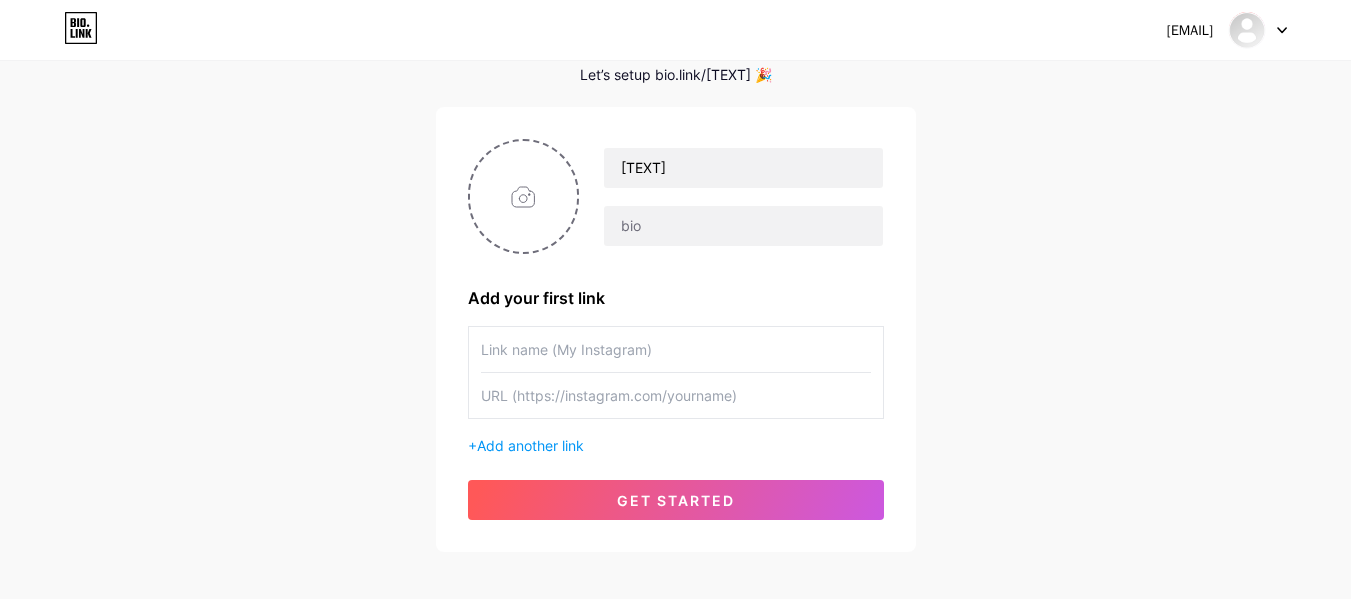 click on "[EMAIL]           Dashboard     Logout   Setup your page   Let’s setup bio.link/[TEXT] 🎉               [TEXT]         Add your first link
+  Add another link     get started" at bounding box center [675, 259] 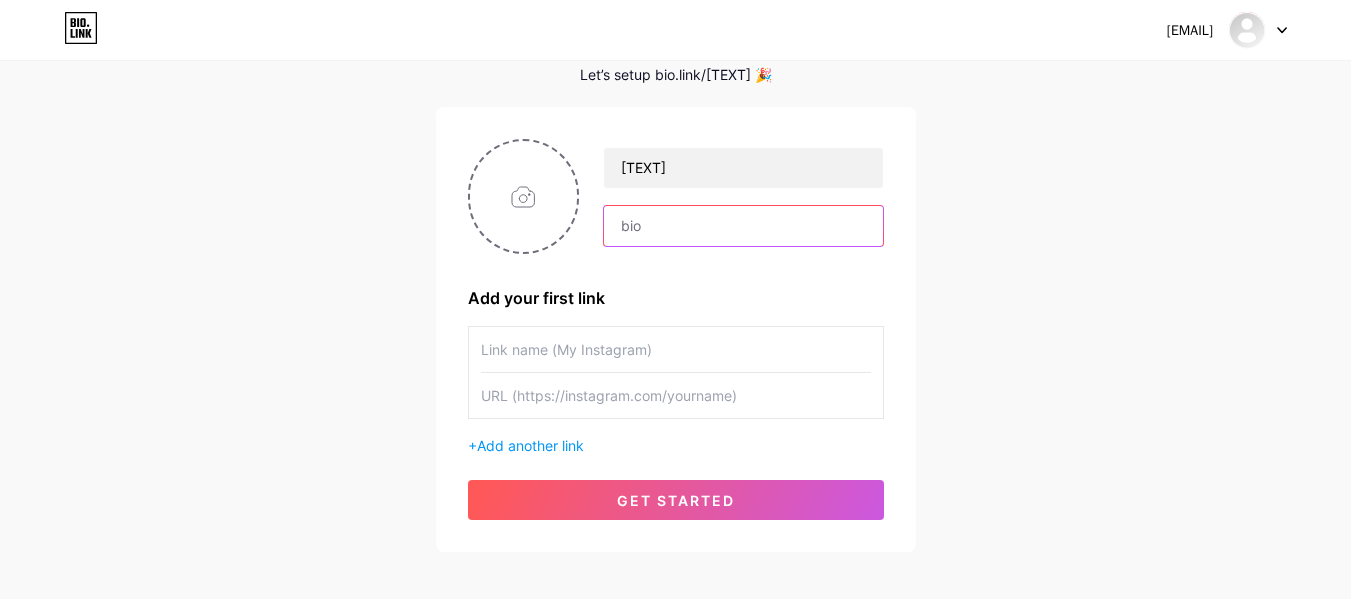 click at bounding box center (743, 226) 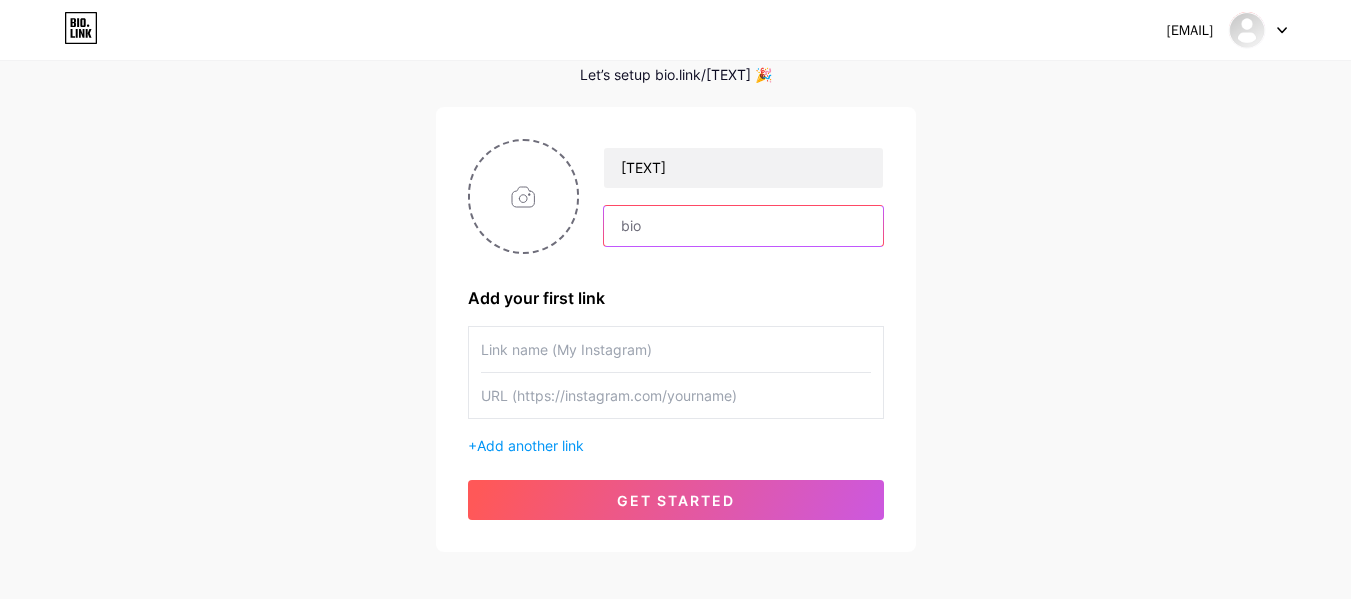 paste on "⬇️ Grab your healthy faves, guides & exclusive offers below ⬇️" 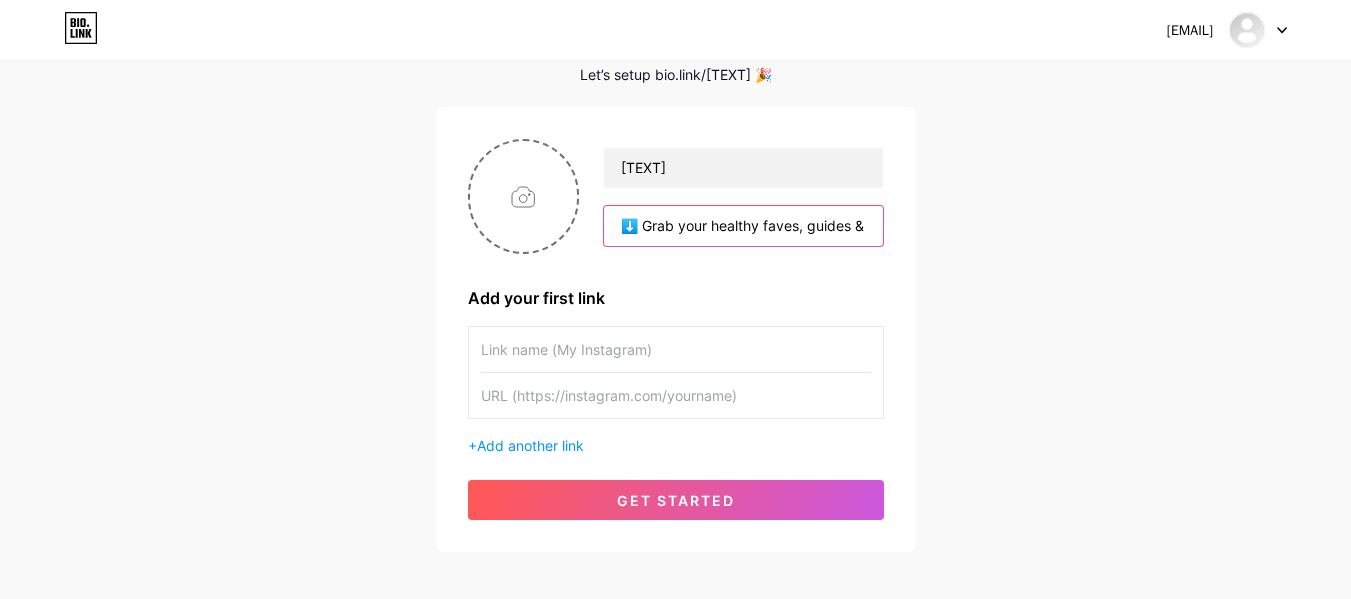 scroll, scrollTop: 0, scrollLeft: 176, axis: horizontal 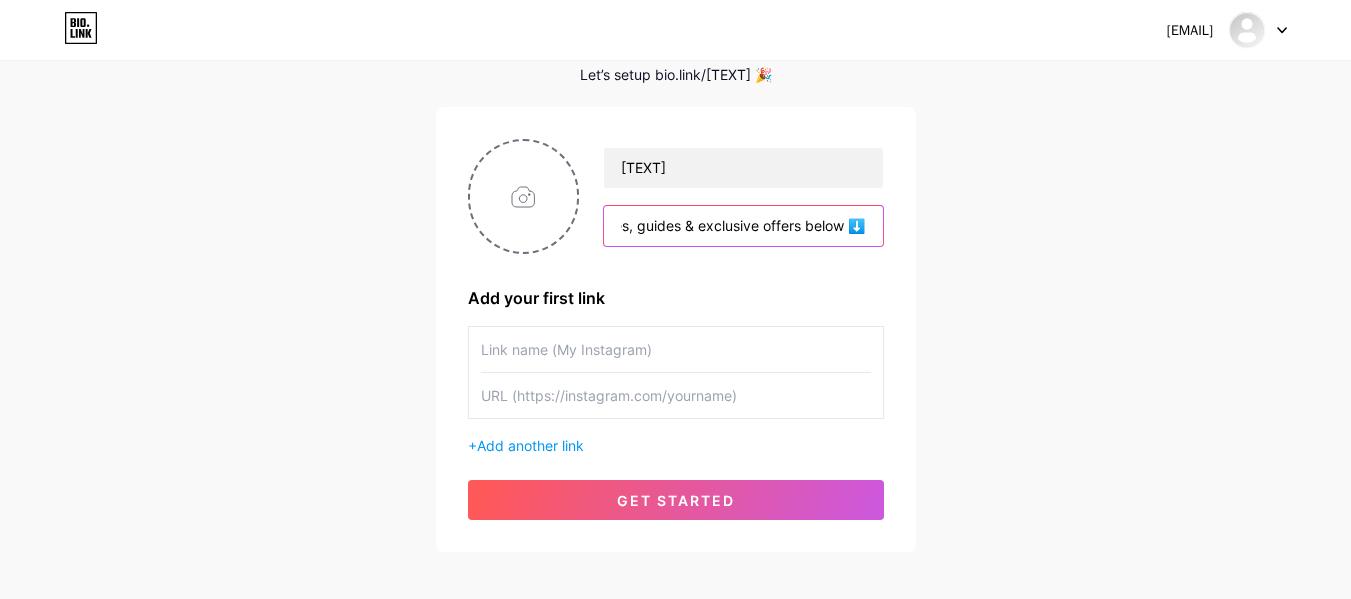 type on "⬇️ Grab your healthy faves, guides & exclusive offers below ⬇️" 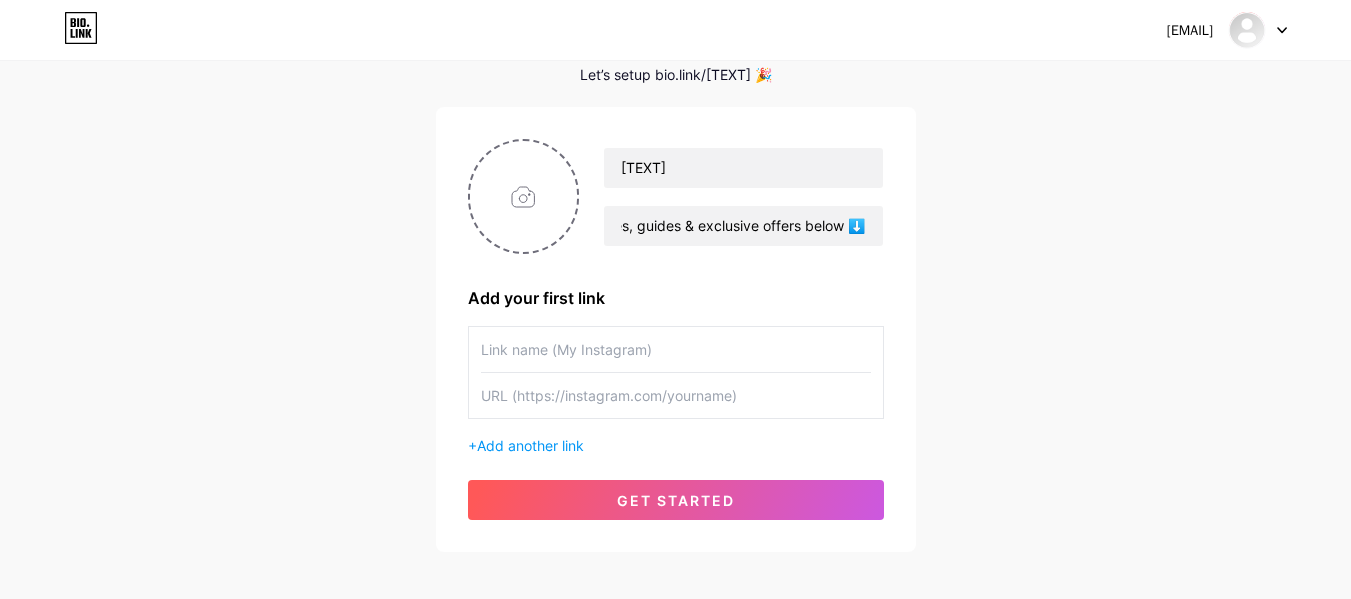 scroll, scrollTop: 0, scrollLeft: 0, axis: both 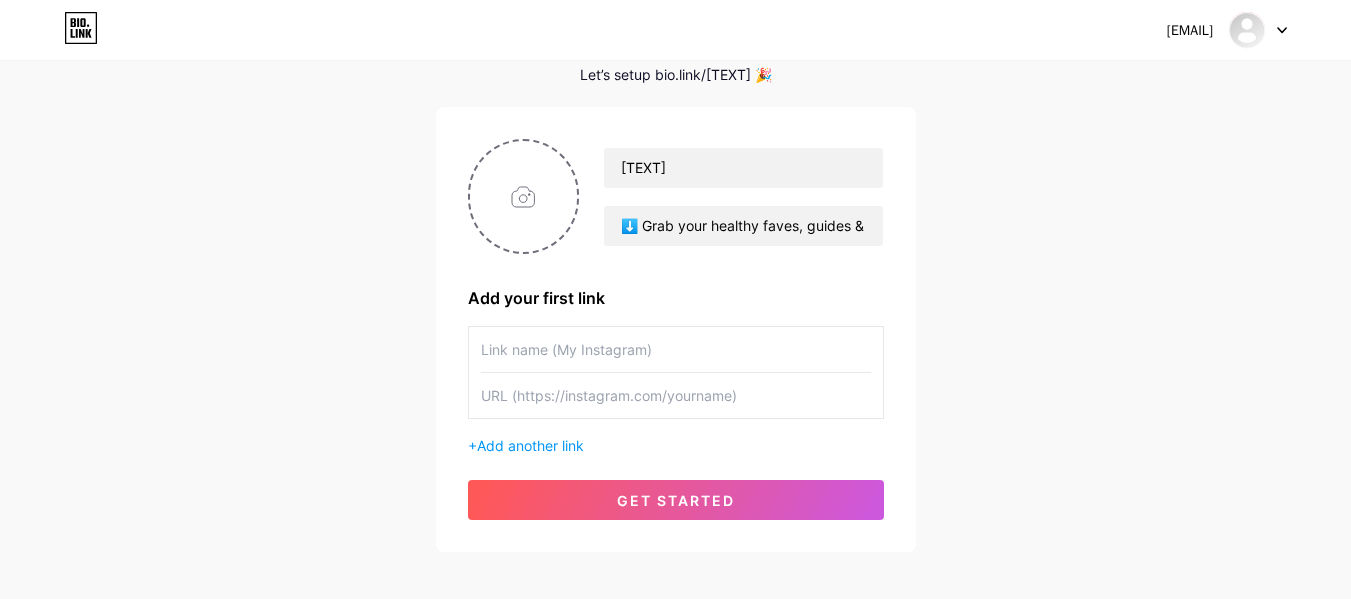 click on "[EMAIL]     Dashboard     Logout   Setup your page   Let’s setup bio.link/[TEXT] 🎉               [TEXT]     ⬇️ Grab your healthy faves, guides & exclusive offers below ⬇️     Add your first link
+  Add another link     get started" at bounding box center [675, 259] 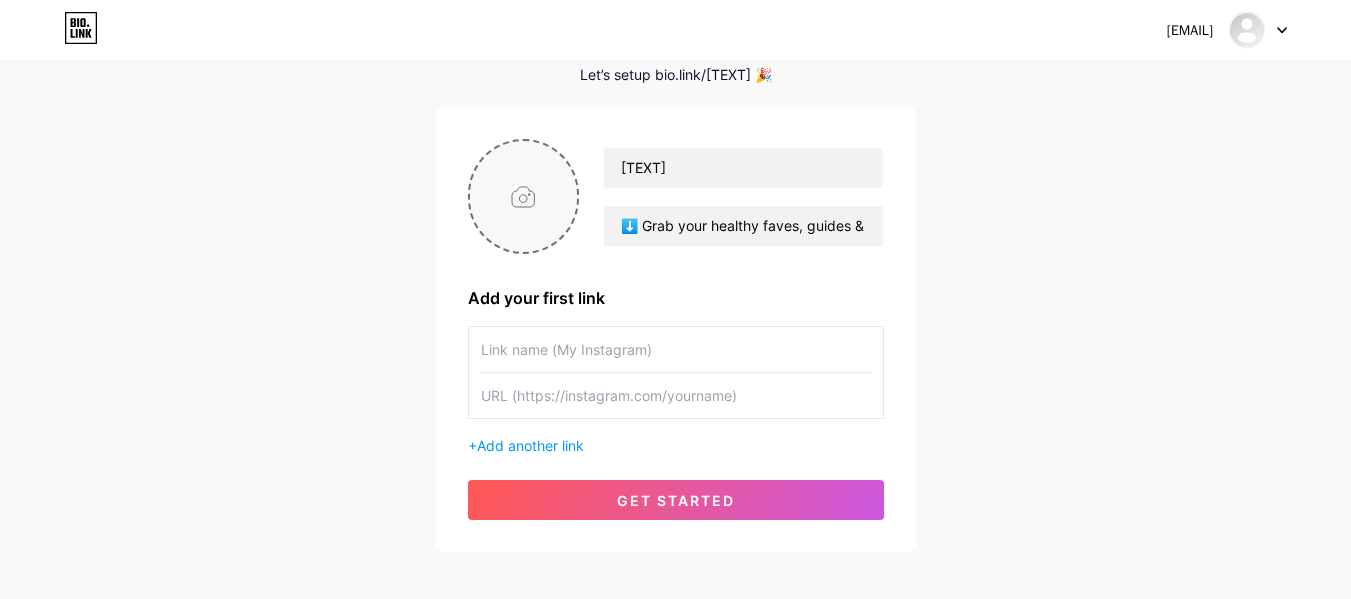 click at bounding box center (524, 196) 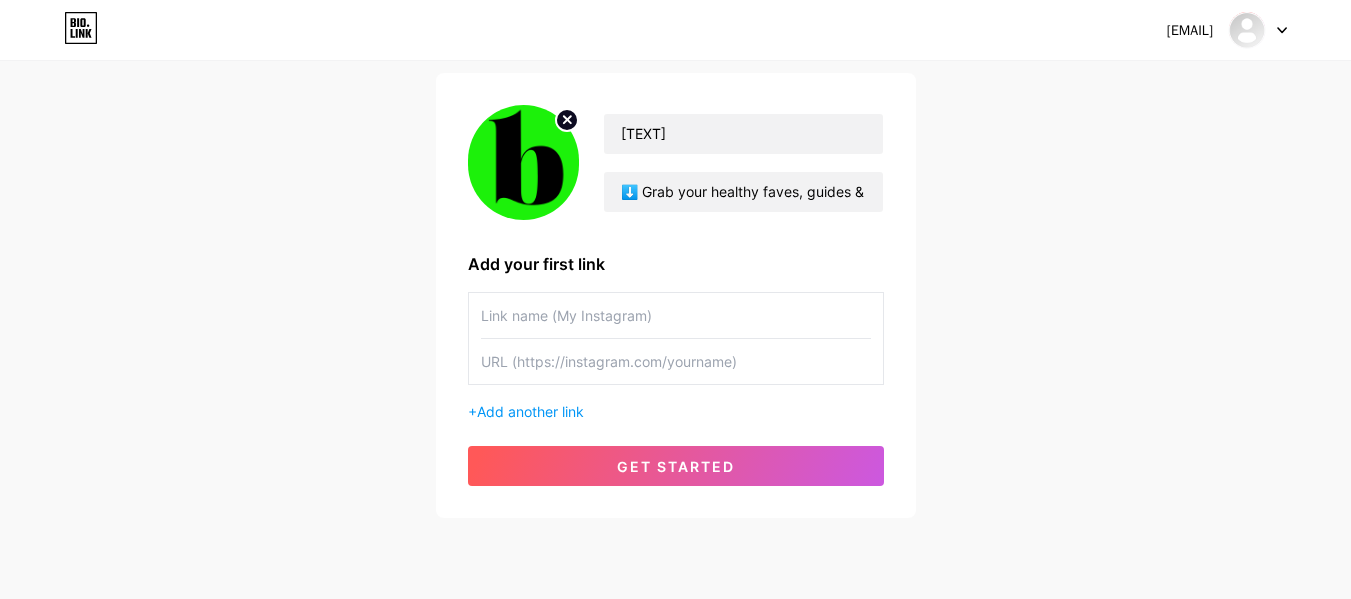 scroll, scrollTop: 132, scrollLeft: 0, axis: vertical 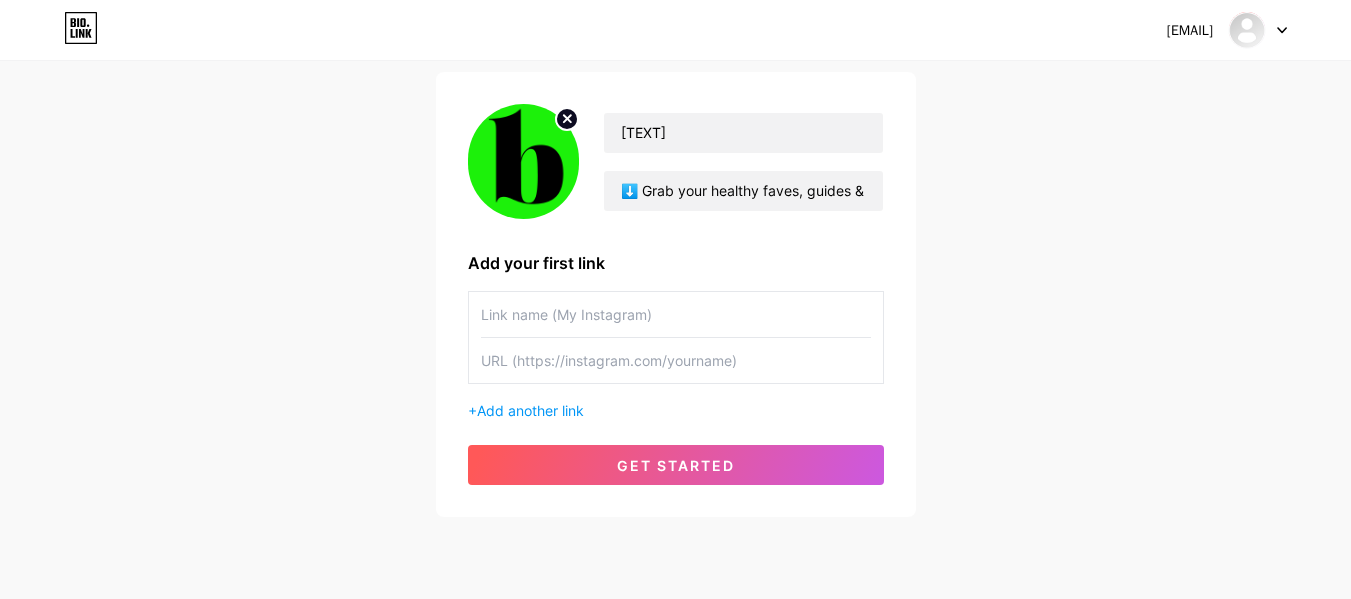 click at bounding box center [676, 314] 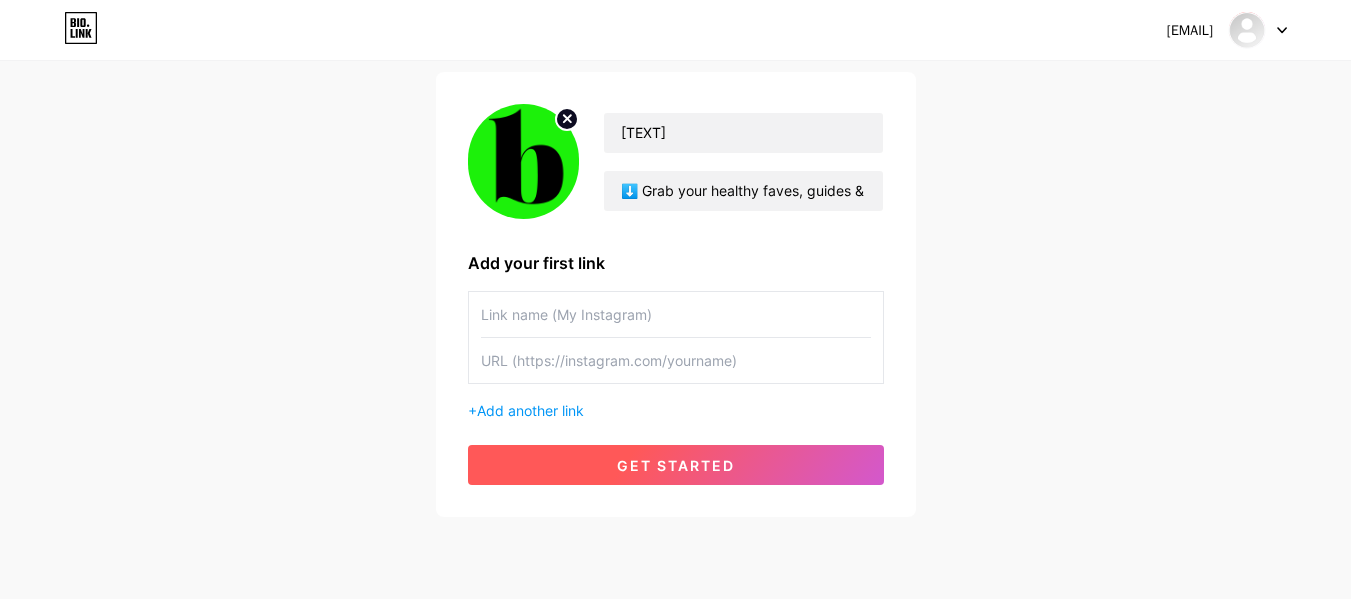 click on "get started" at bounding box center (676, 465) 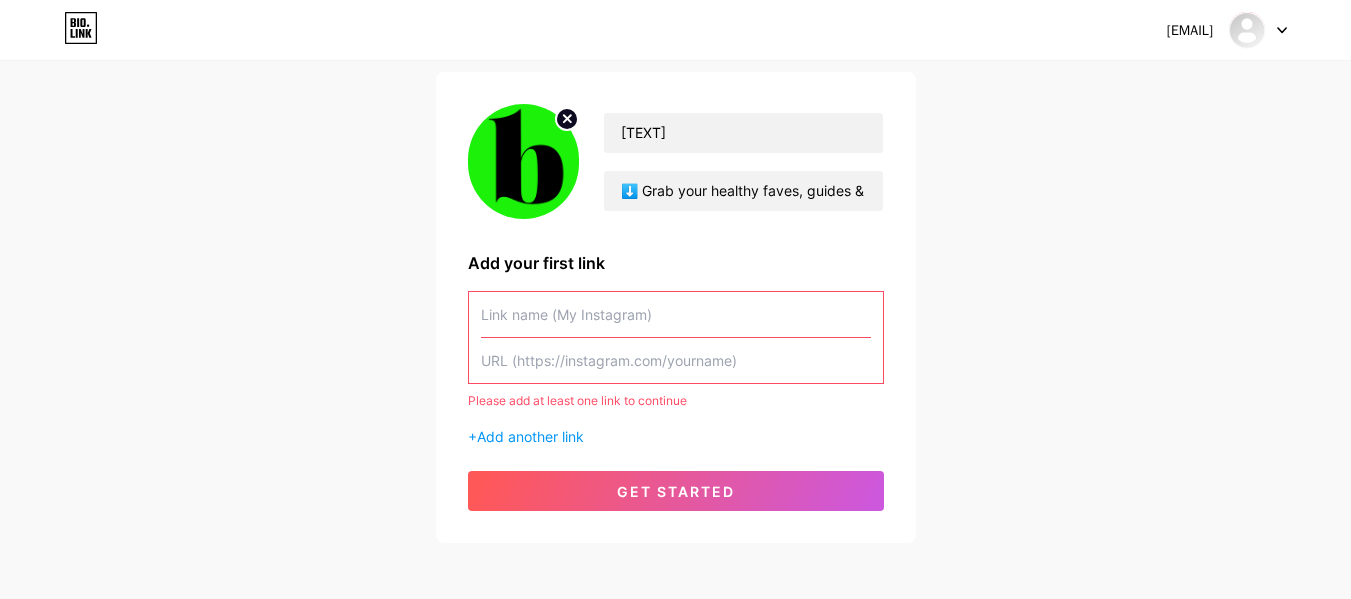 click at bounding box center [676, 314] 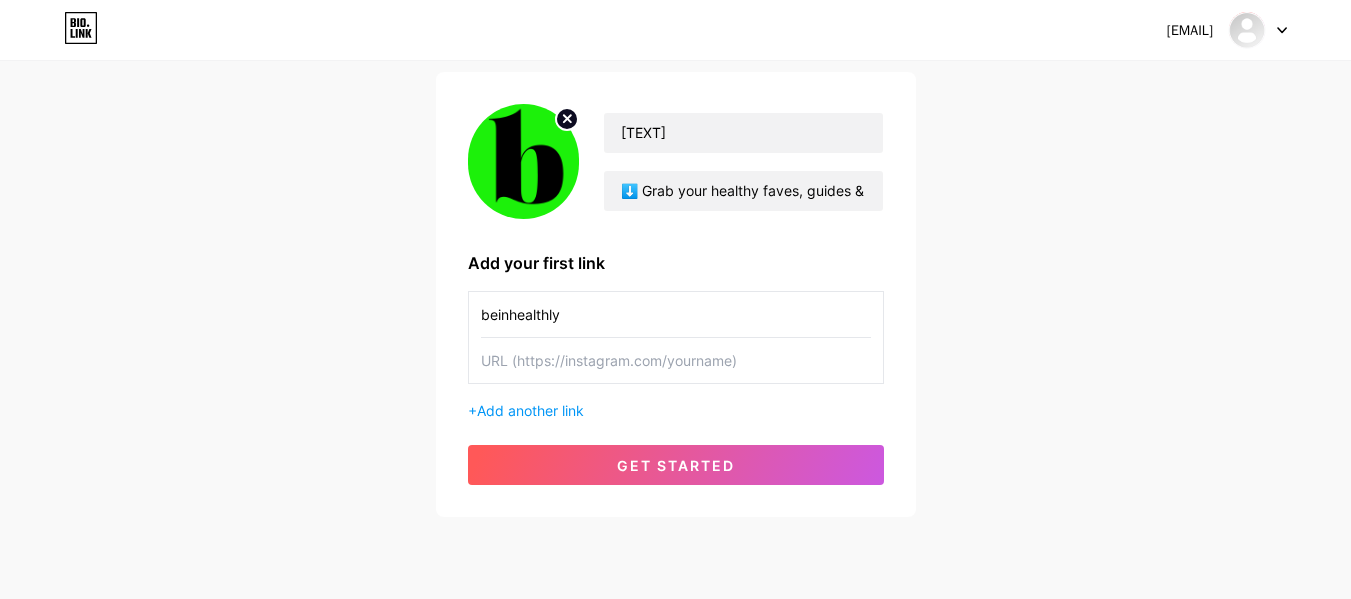 type on "beinhealthly" 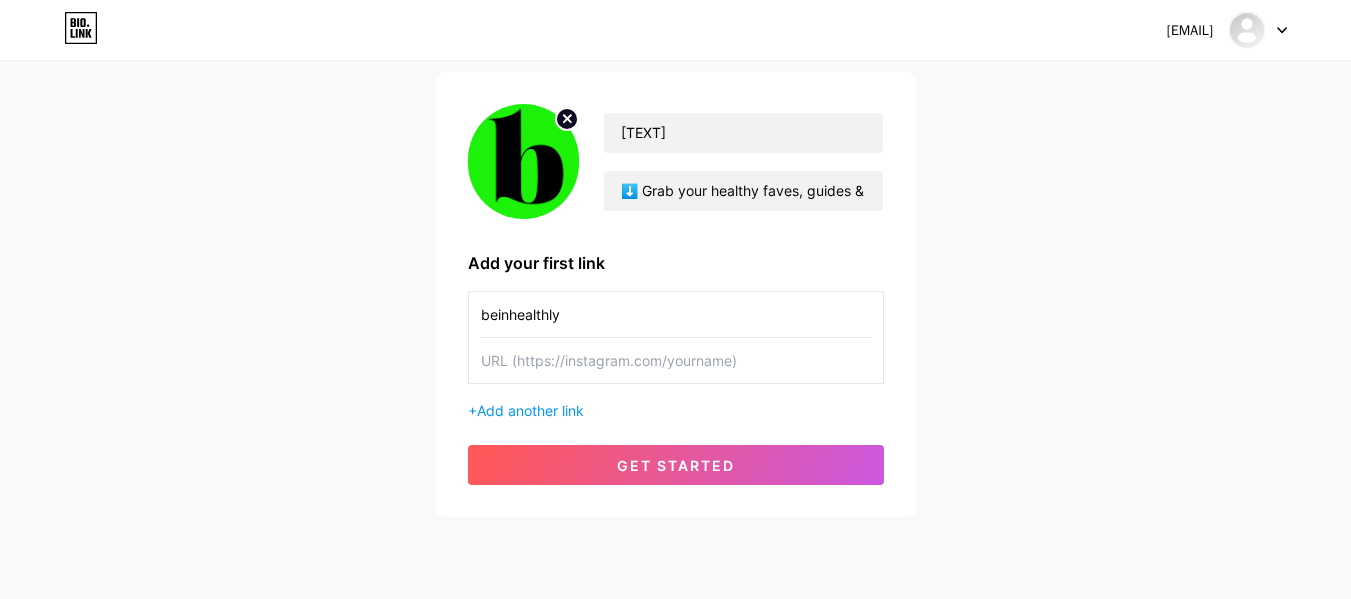 paste on "https://www.instagram.com/[TEXT]" 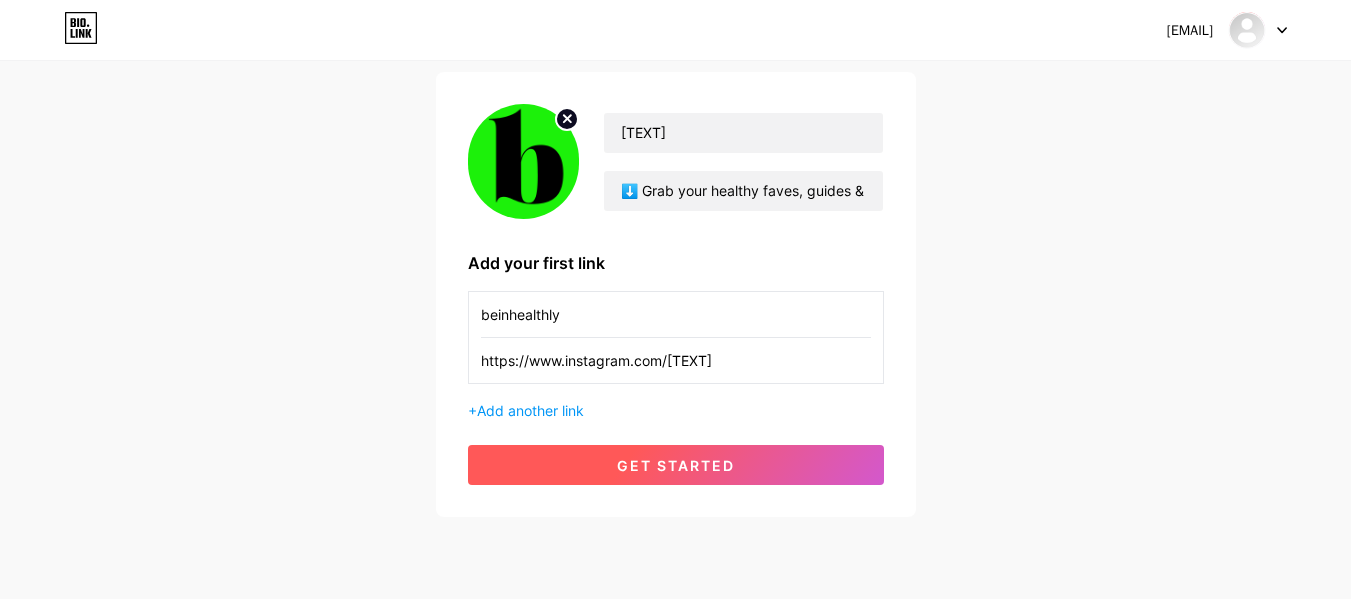 type on "https://www.instagram.com/[TEXT]" 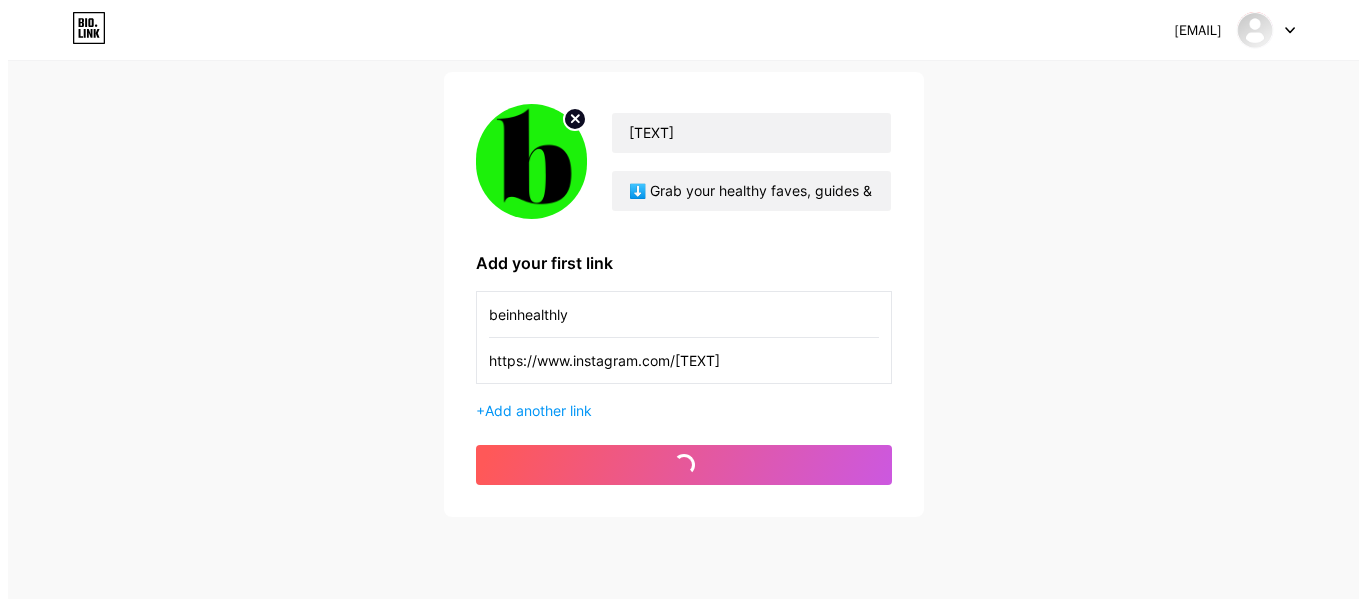 scroll, scrollTop: 0, scrollLeft: 0, axis: both 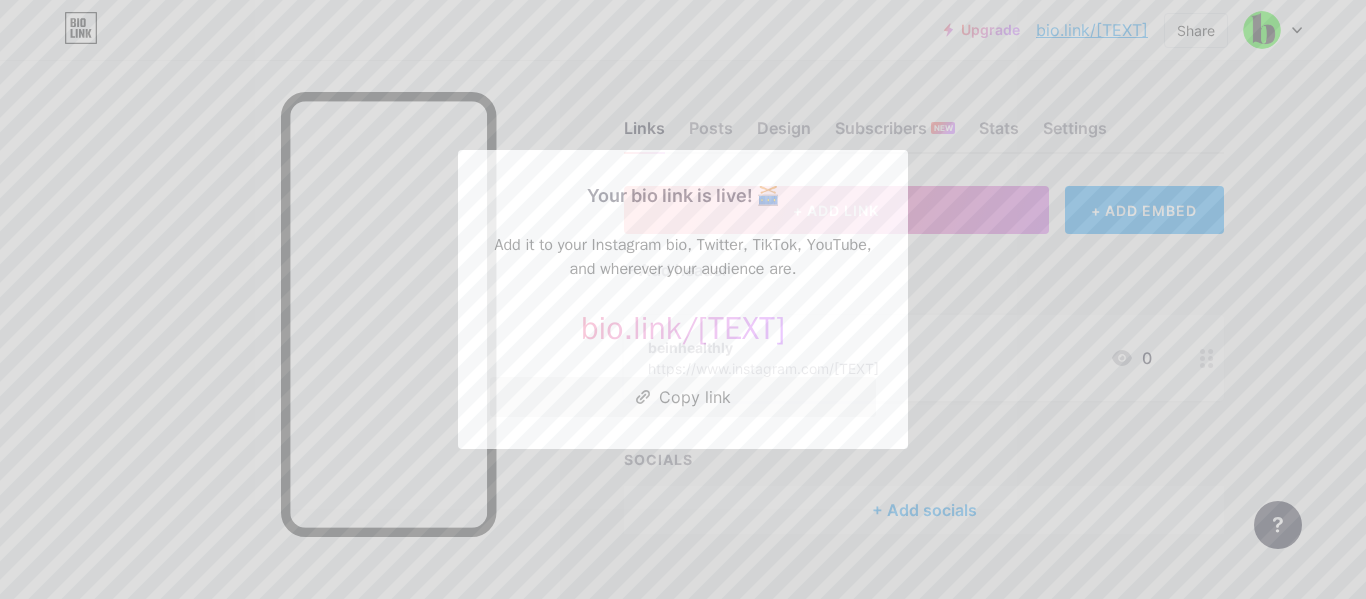 click at bounding box center [683, 299] 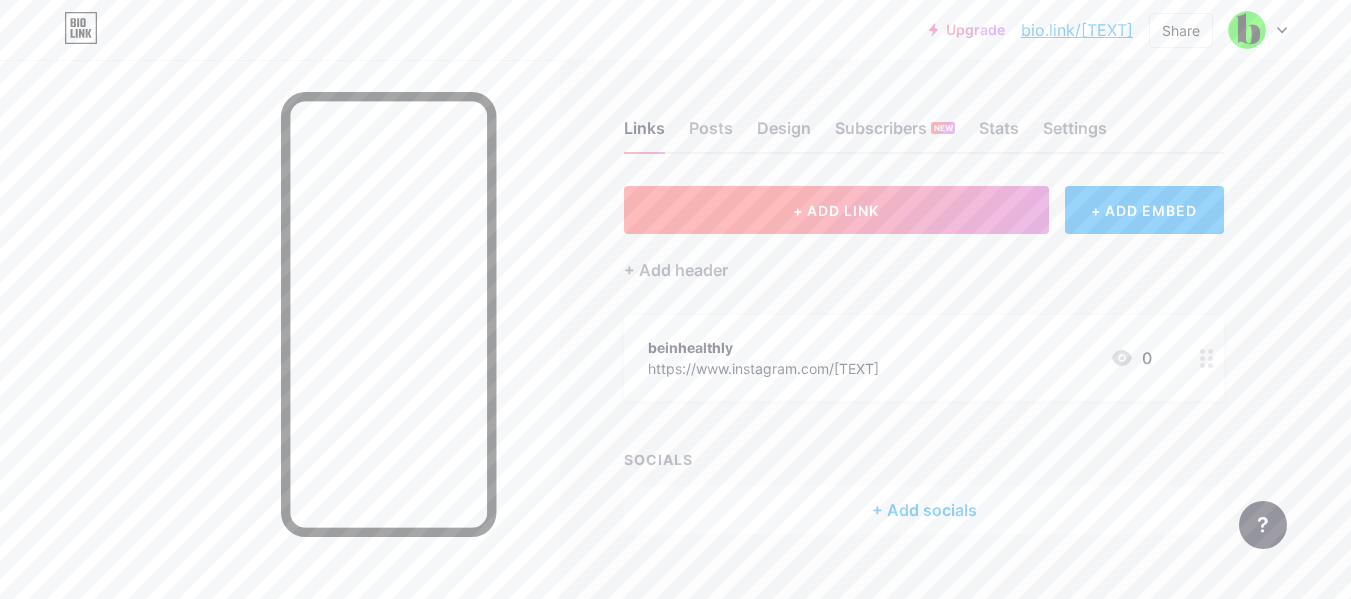 click on "+ ADD LINK" at bounding box center (836, 210) 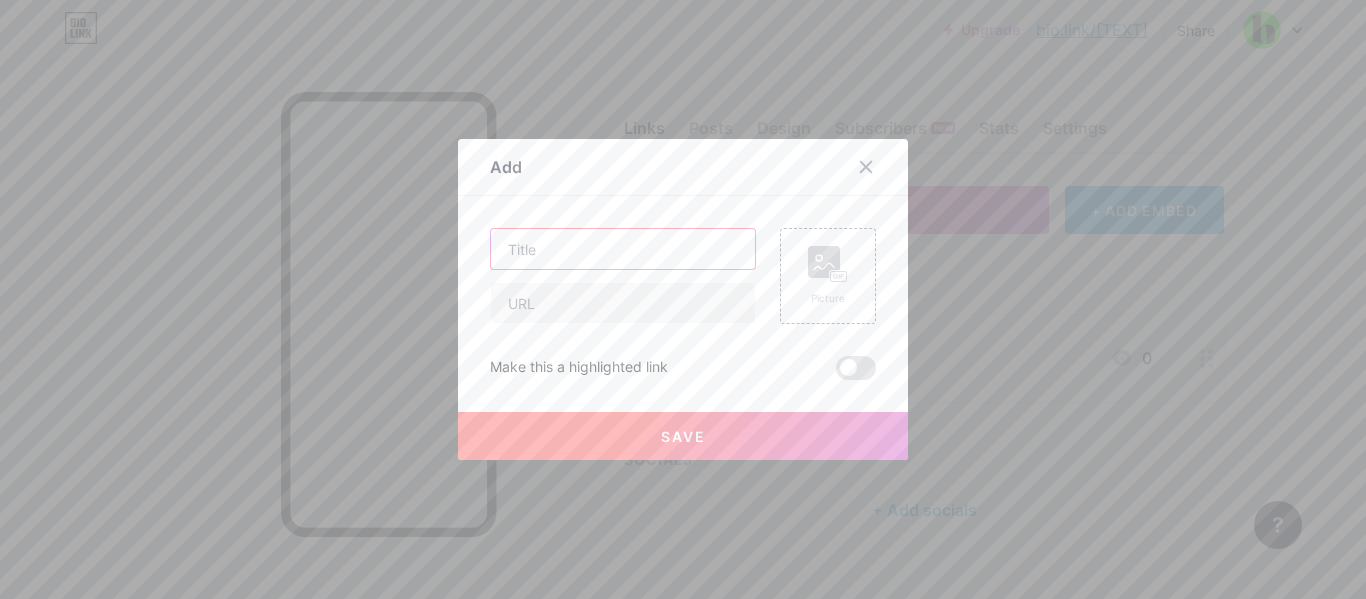 click at bounding box center (623, 249) 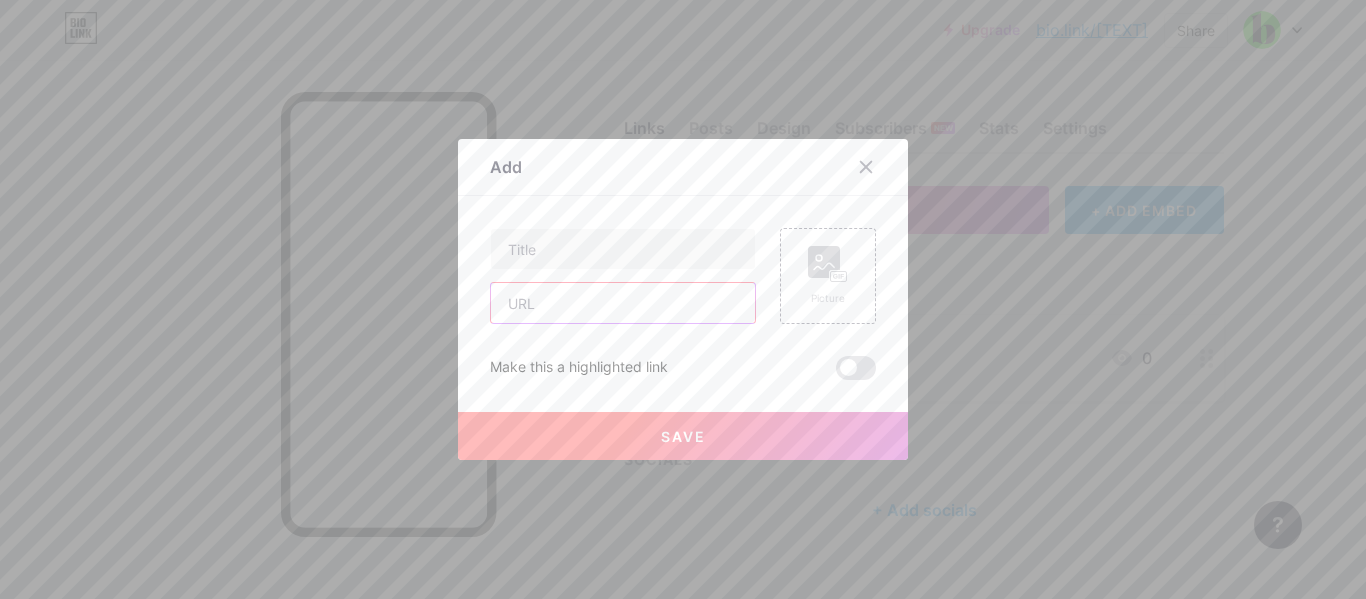 click at bounding box center [623, 303] 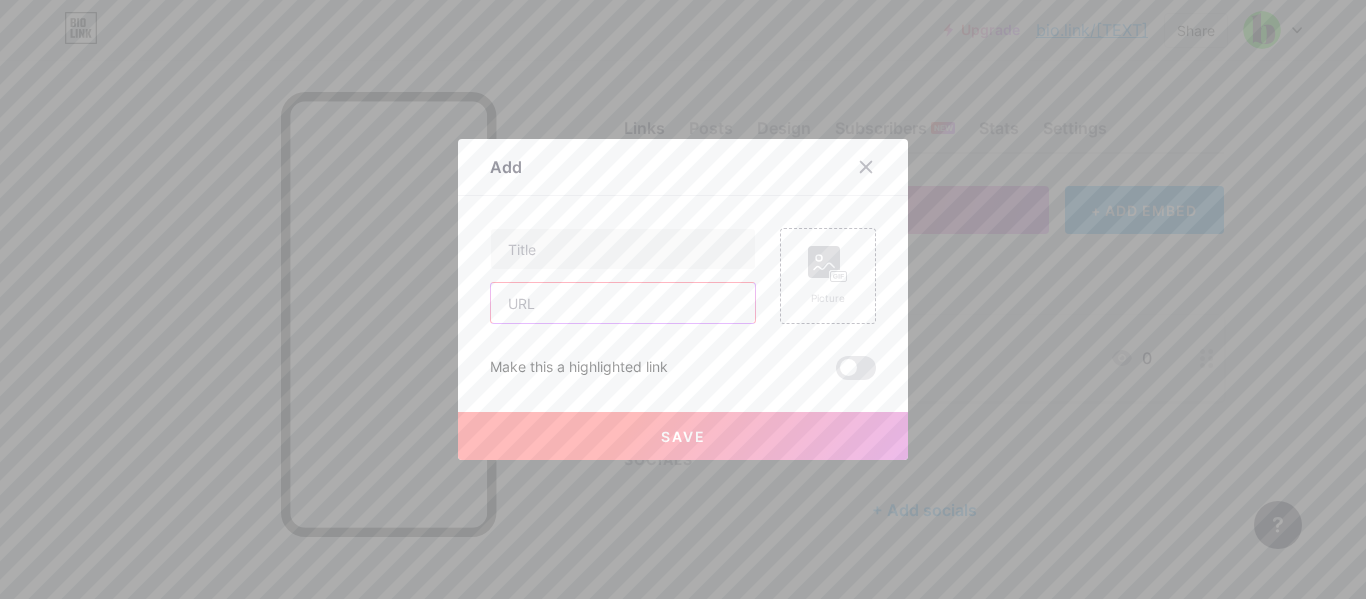 paste on "https://mwebtura.com/[NUMBER]/[NUMBER]/[NUMBER]/?" 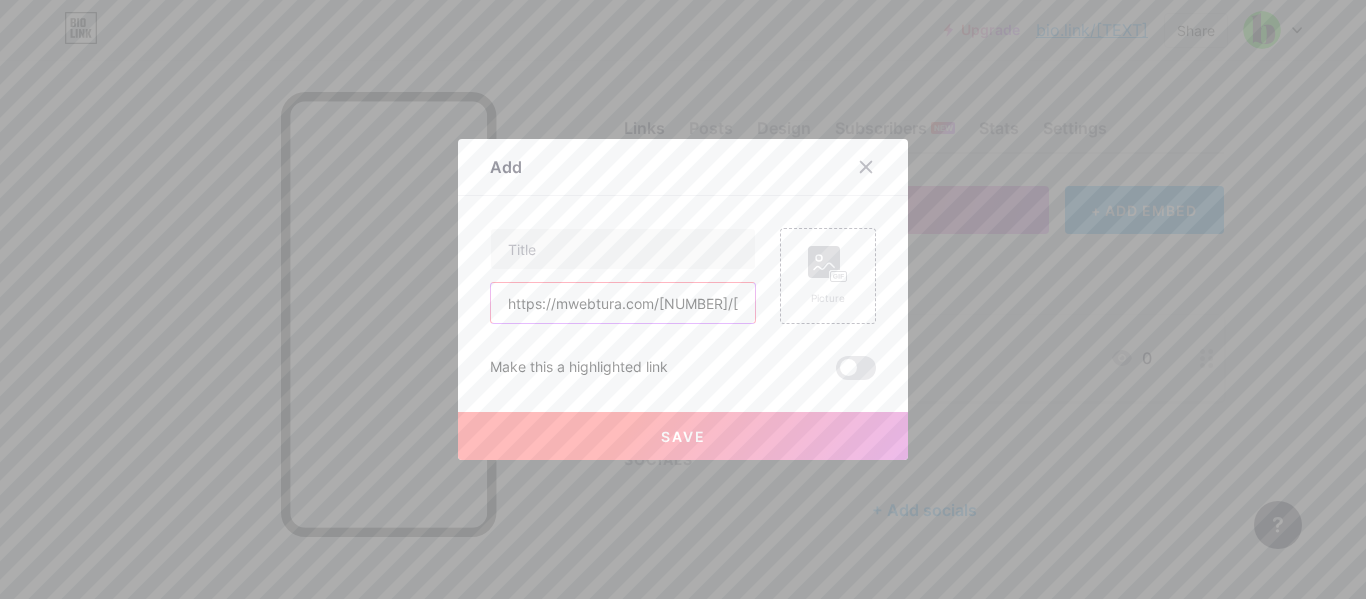 scroll, scrollTop: 0, scrollLeft: 13, axis: horizontal 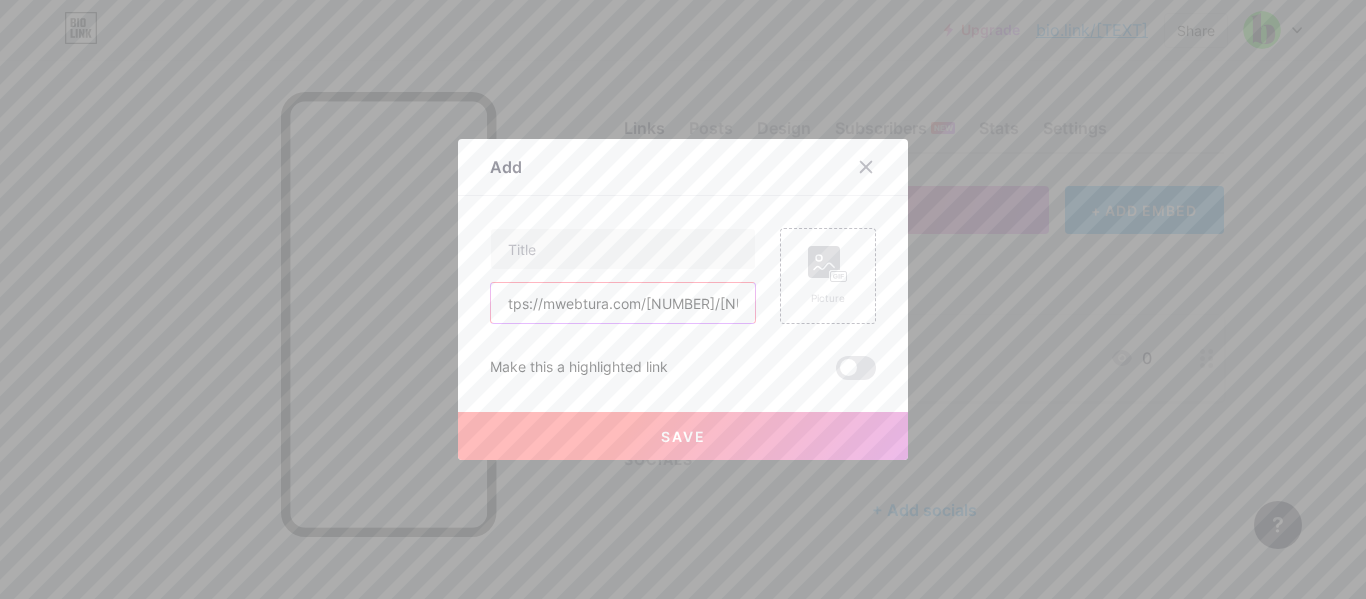 type on "https://mwebtura.com/[NUMBER]/[NUMBER]/[NUMBER]/?" 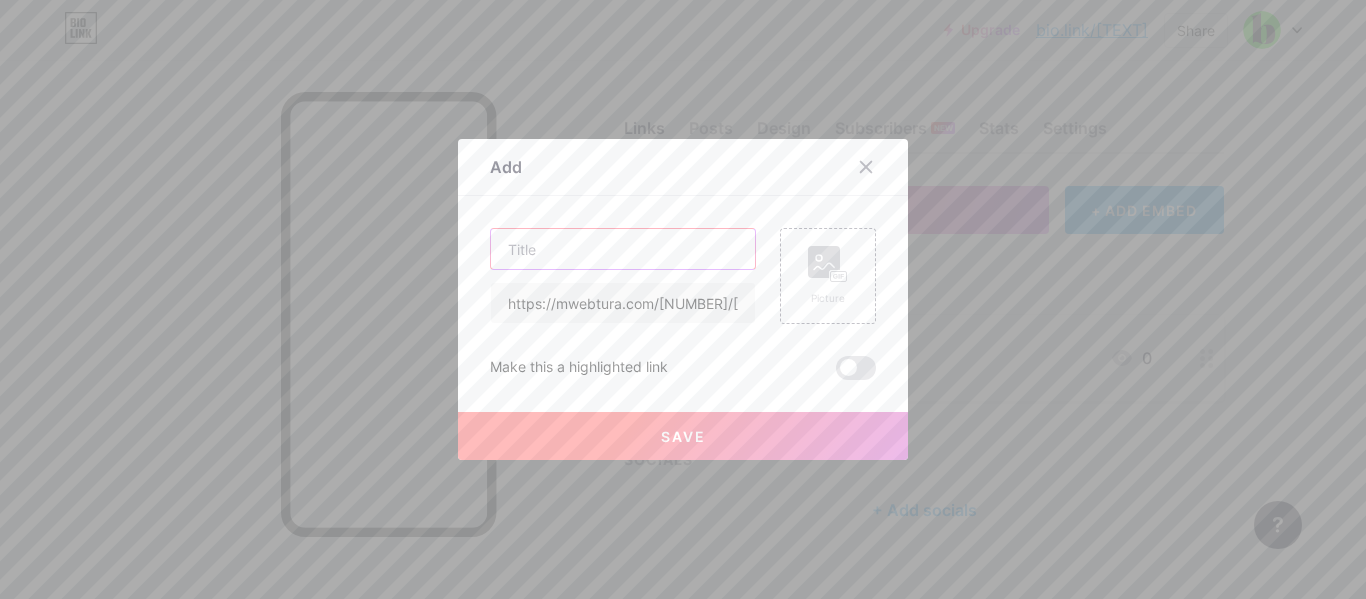 click at bounding box center [623, 249] 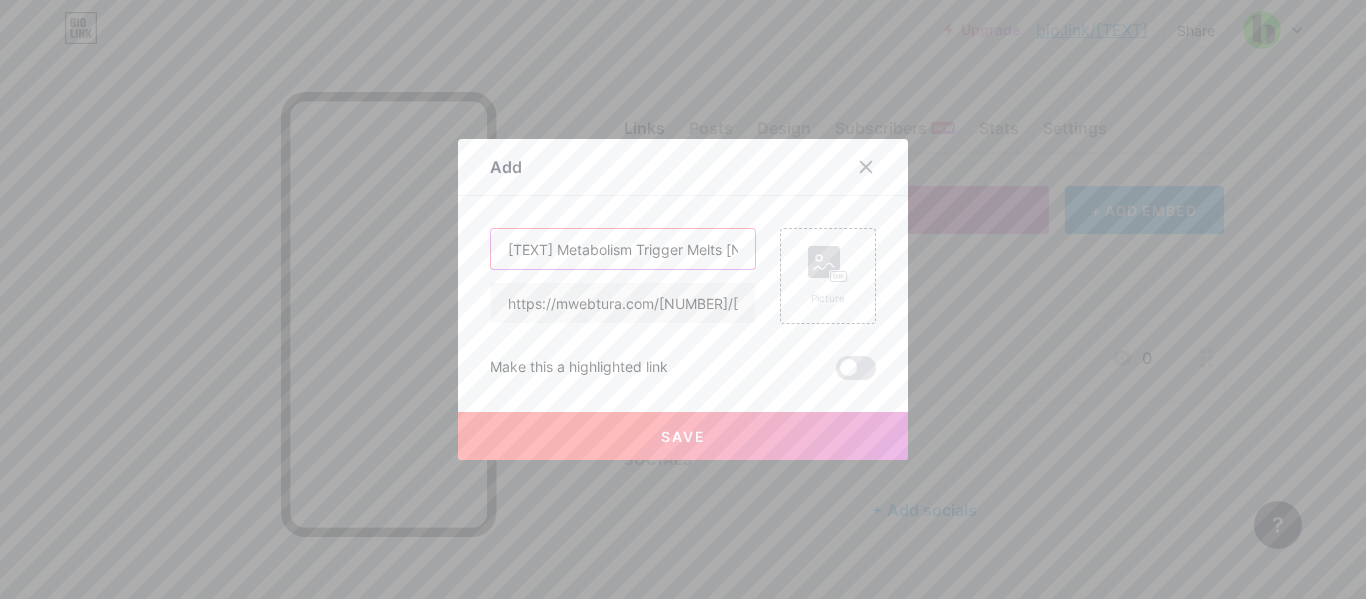 scroll, scrollTop: 0, scrollLeft: 152, axis: horizontal 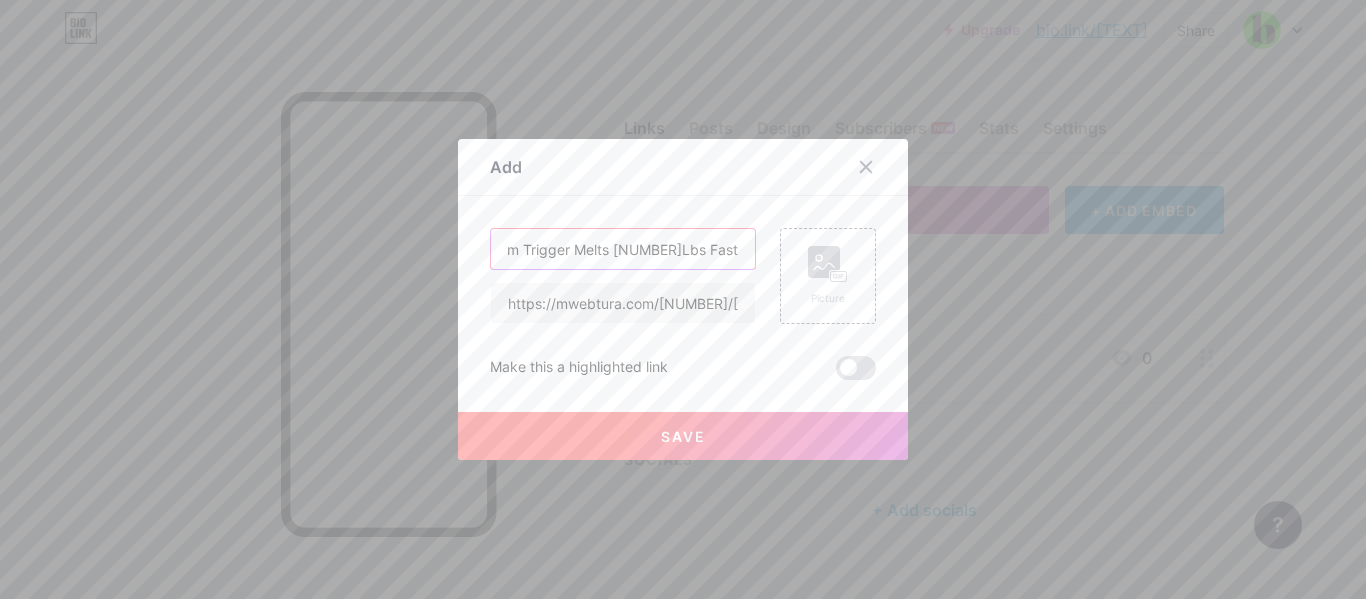 type on "[TEXT] Metabolism Trigger Melts [NUMBER]Lbs Fast" 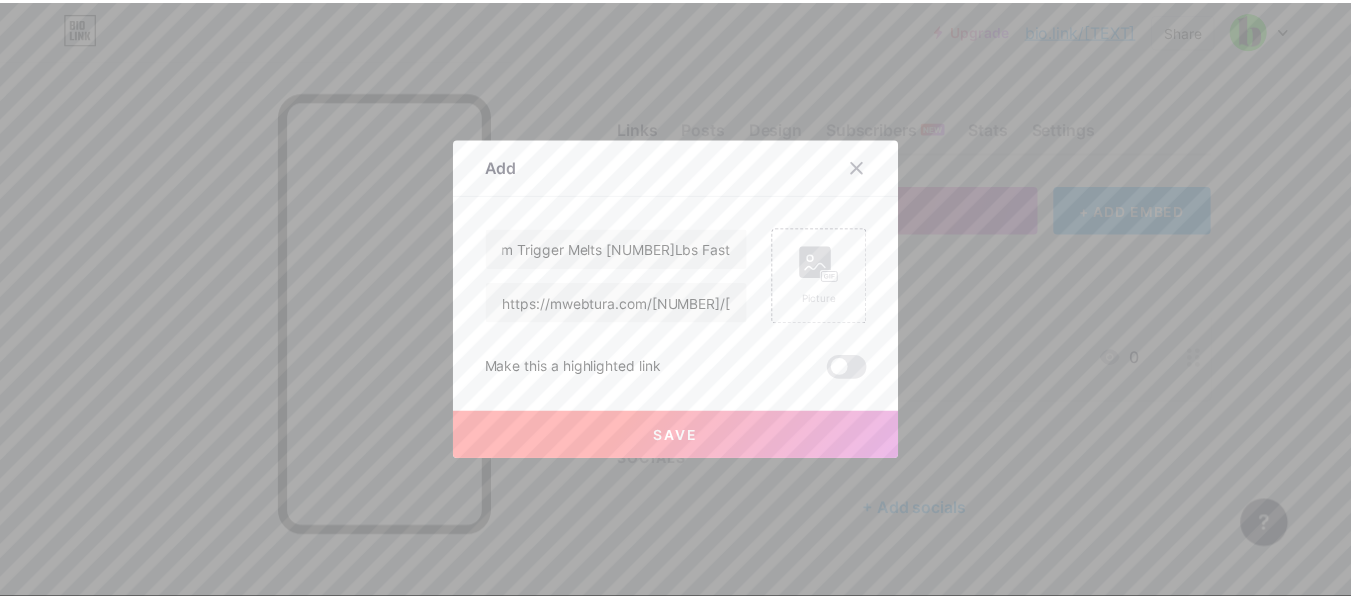 scroll, scrollTop: 0, scrollLeft: 0, axis: both 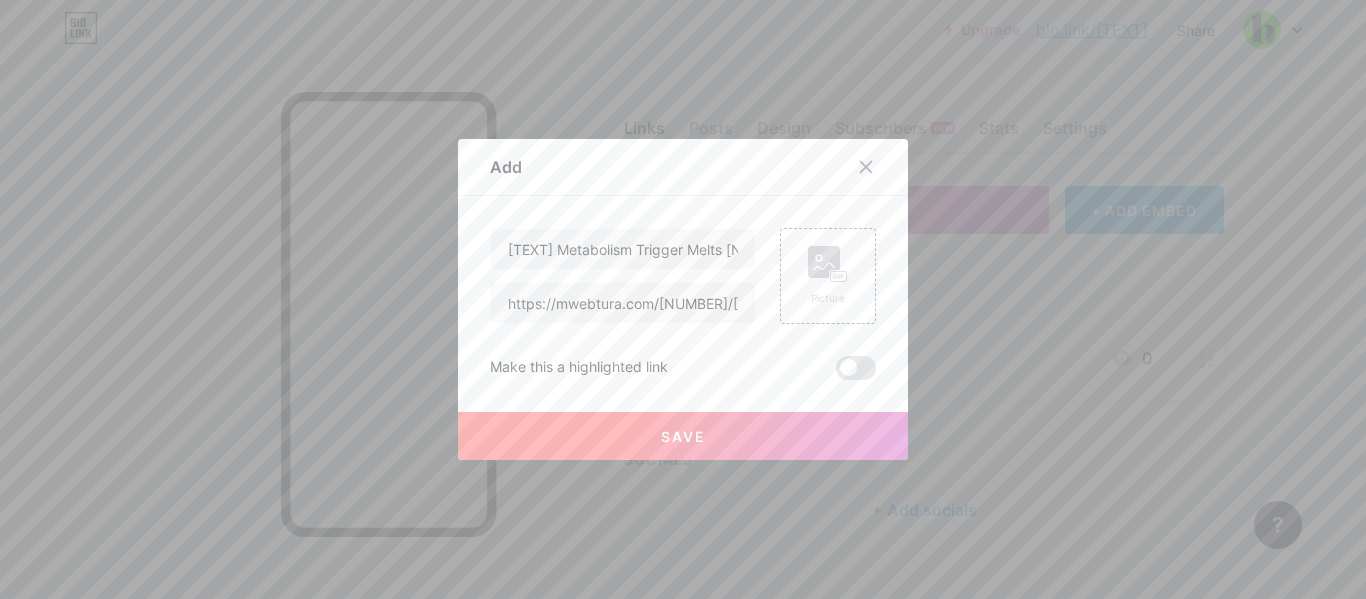 click on "Add" at bounding box center [683, 172] 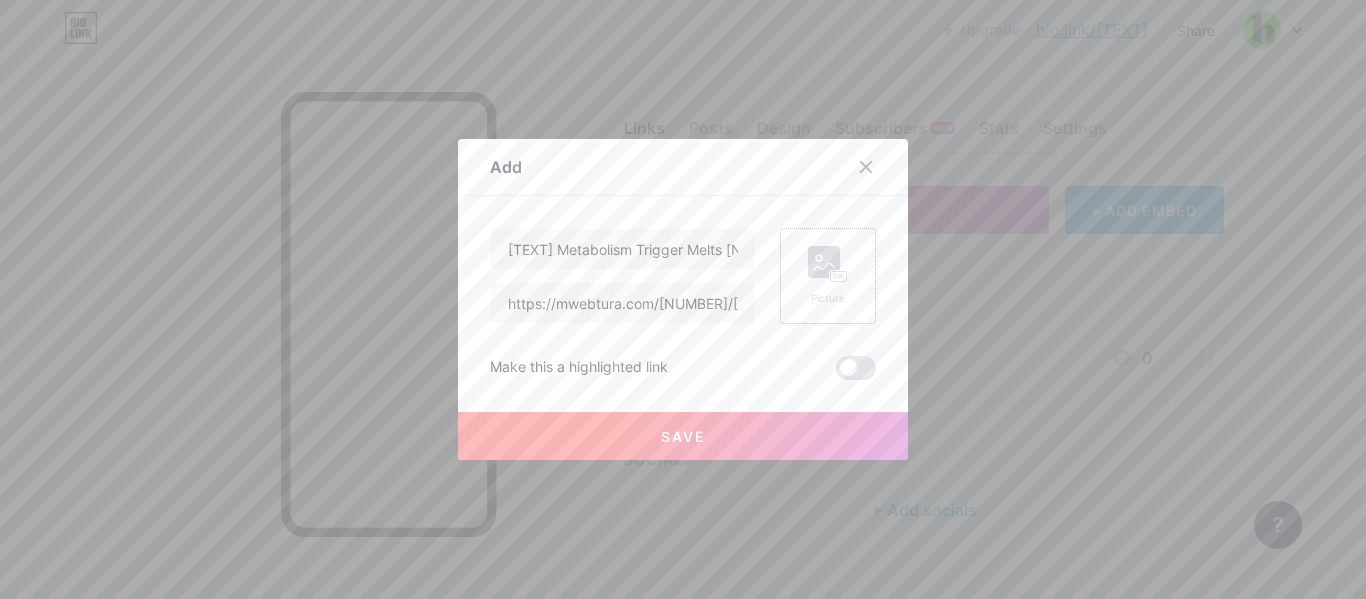 click 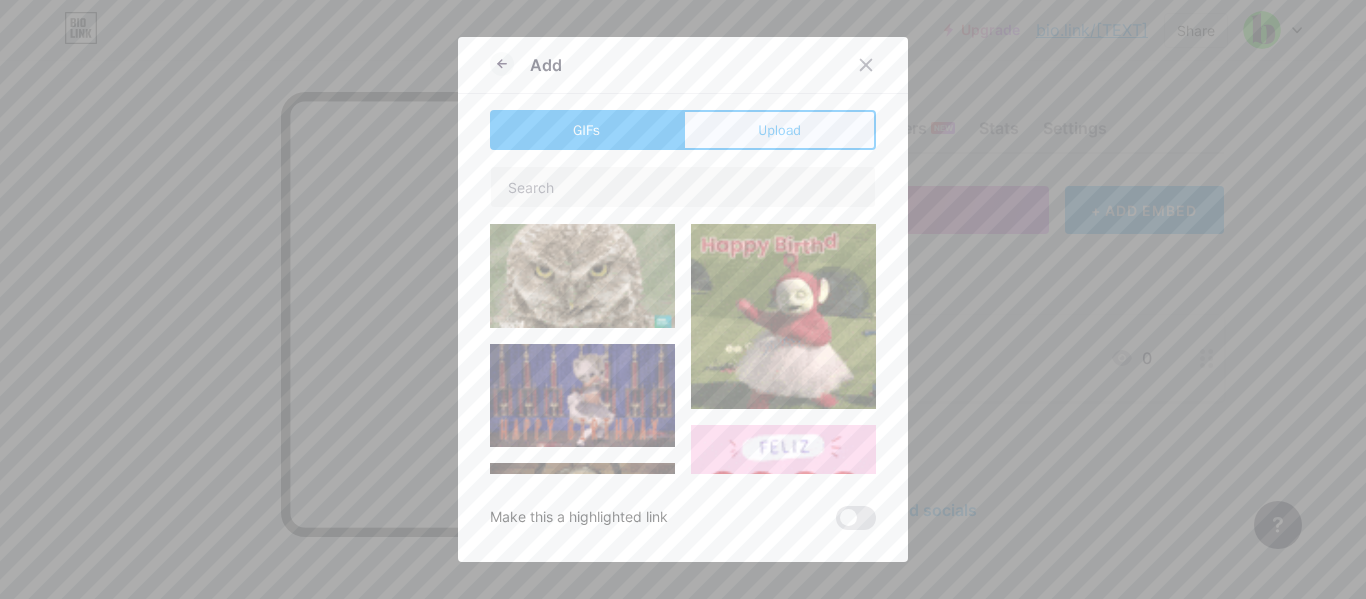 click on "Upload" at bounding box center [779, 130] 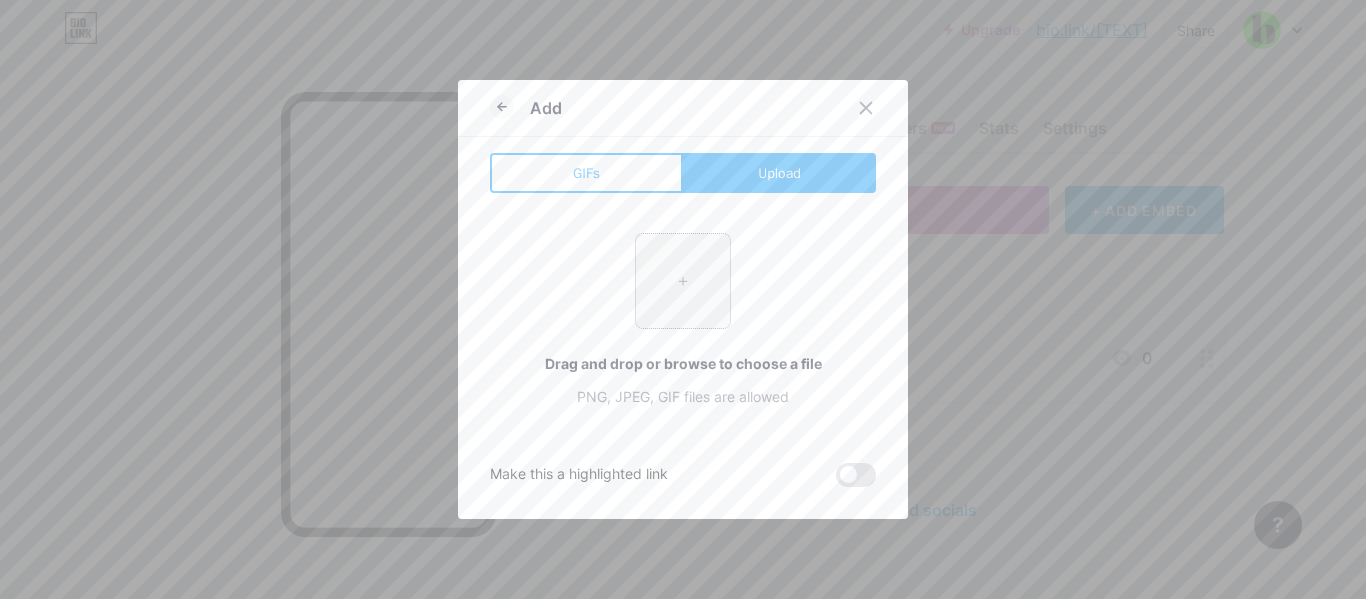 click at bounding box center (683, 281) 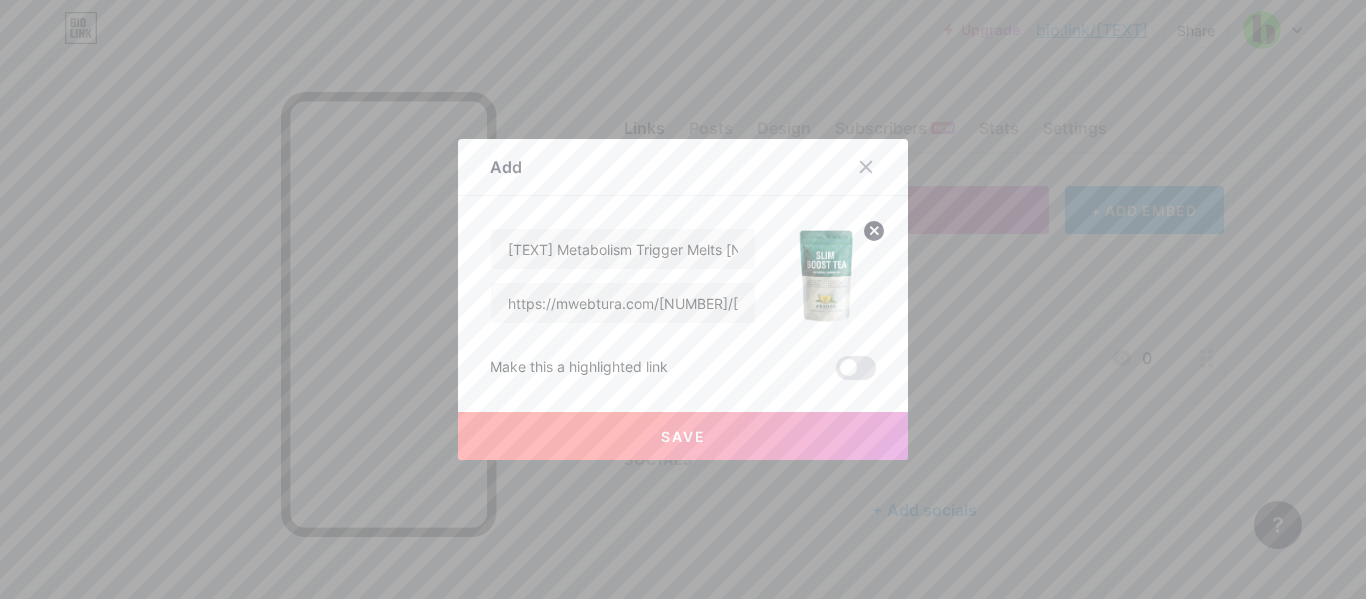 click on "Save" at bounding box center [683, 436] 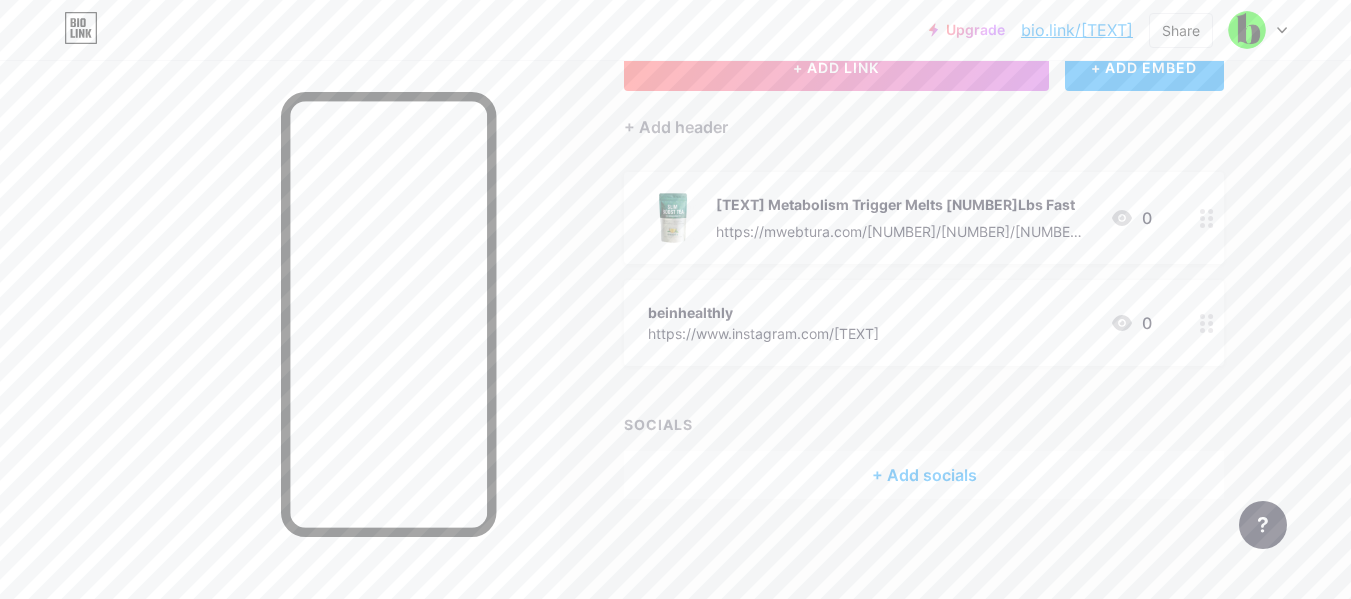 scroll, scrollTop: 149, scrollLeft: 0, axis: vertical 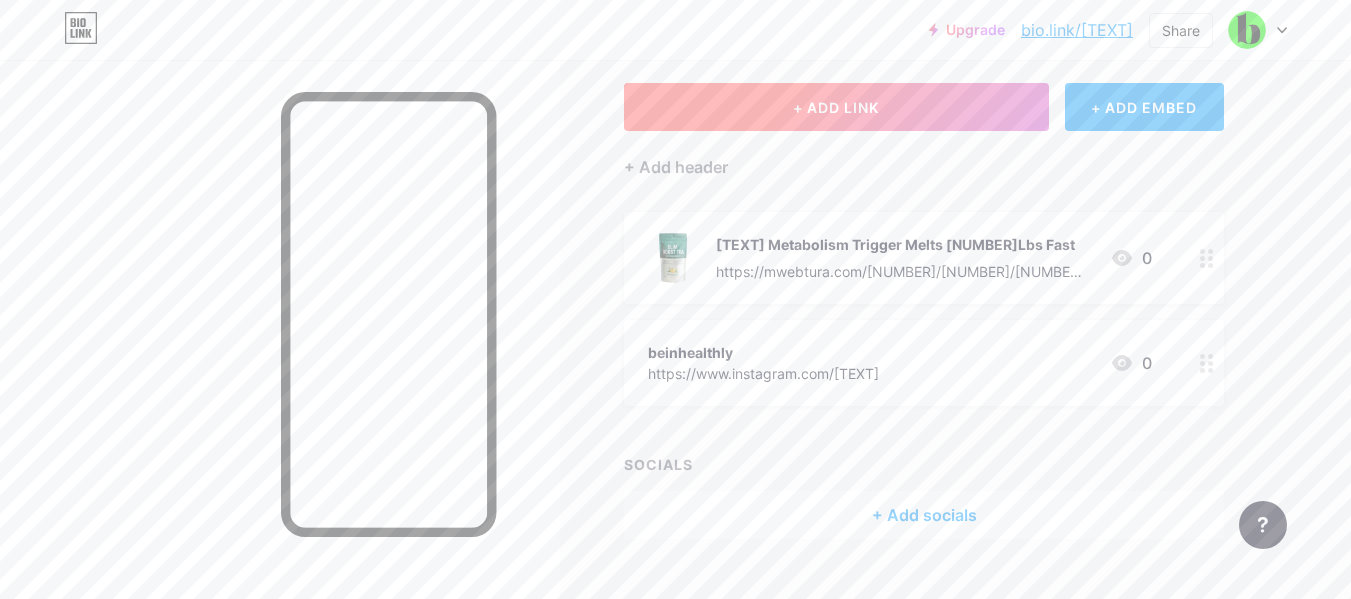 click on "+ ADD LINK" at bounding box center [836, 107] 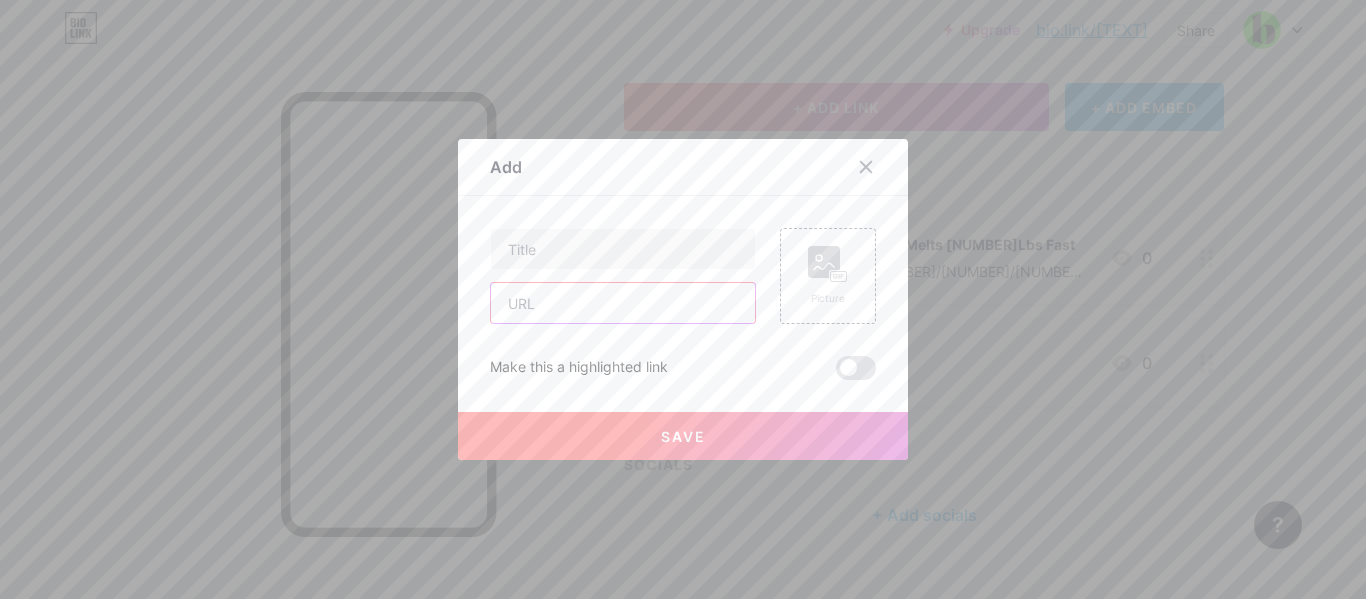 click at bounding box center (623, 303) 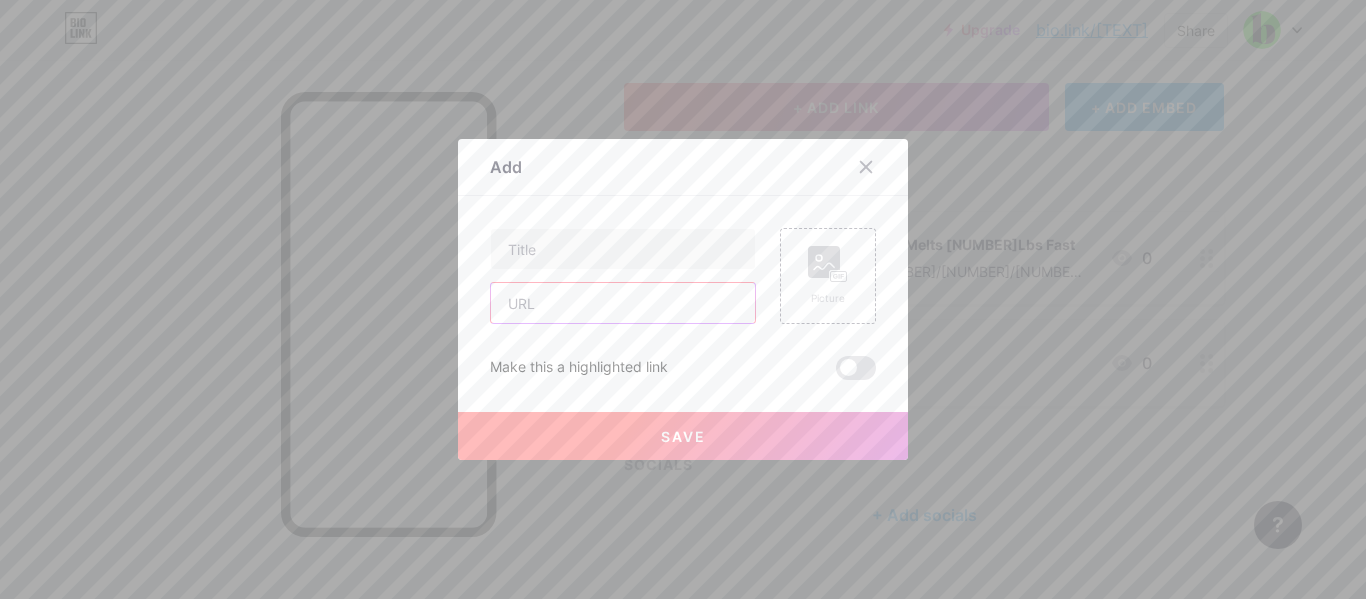 paste on "https://mwebtura.com/[NUMBER]/[NUMBER]/[NUMBER]/?" 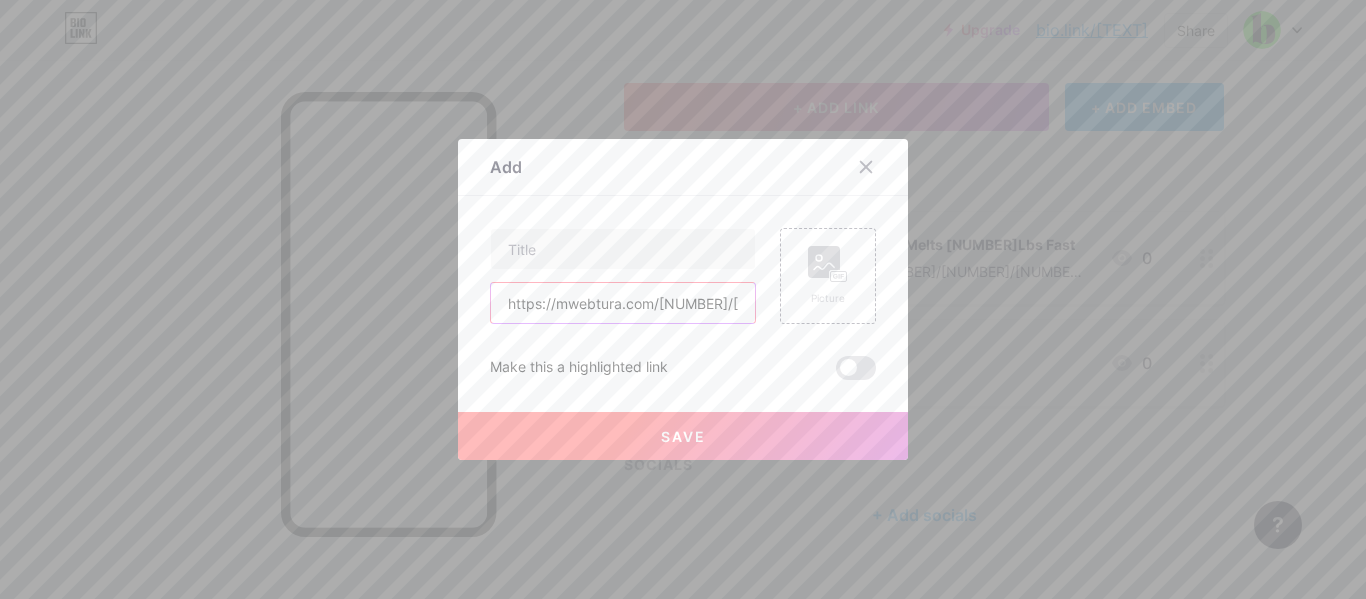 scroll, scrollTop: 0, scrollLeft: 22, axis: horizontal 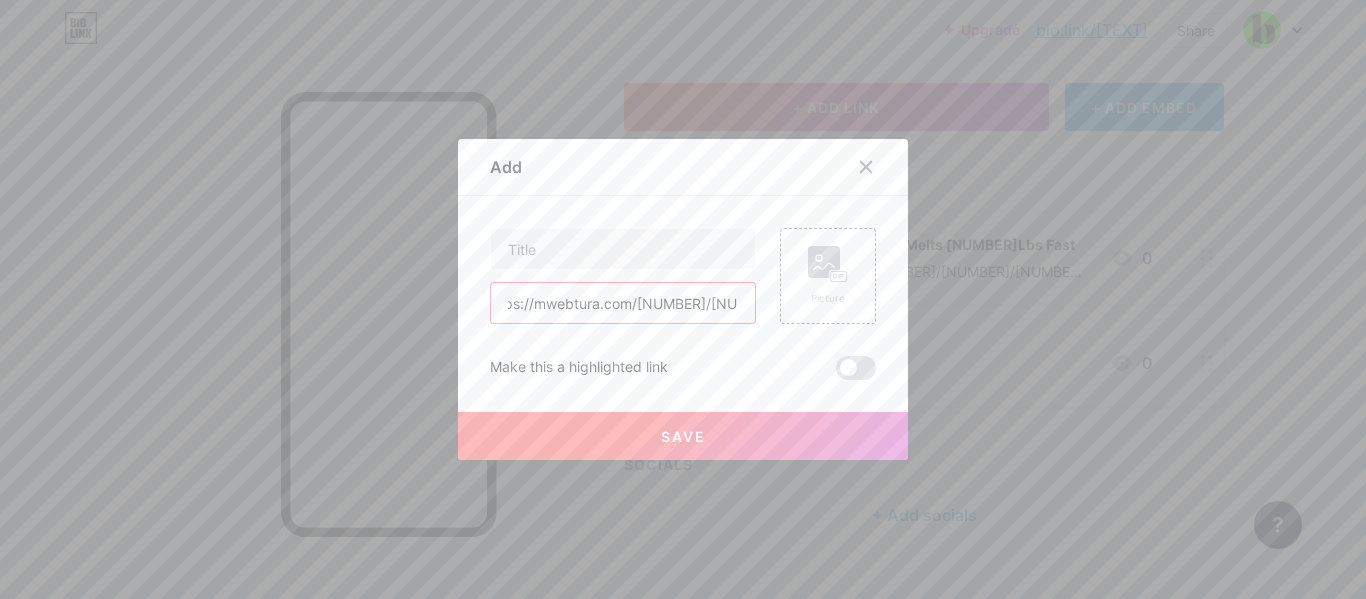 type on "https://mwebtura.com/[NUMBER]/[NUMBER]/[NUMBER]/?" 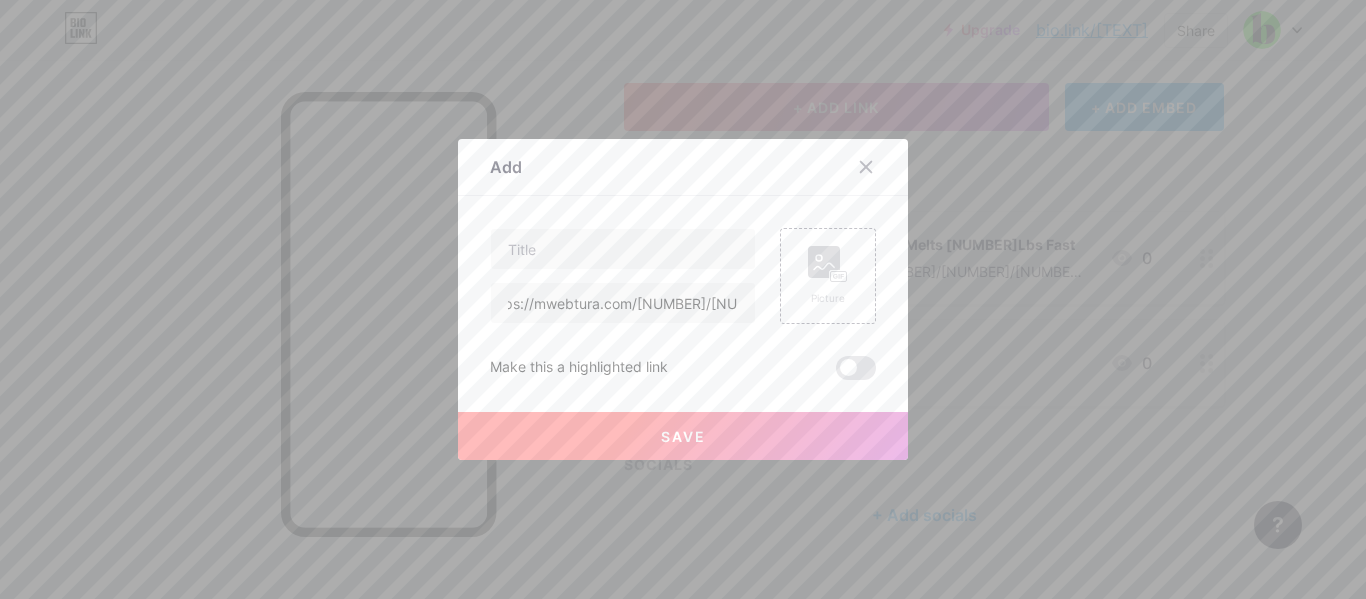 scroll, scrollTop: 0, scrollLeft: 0, axis: both 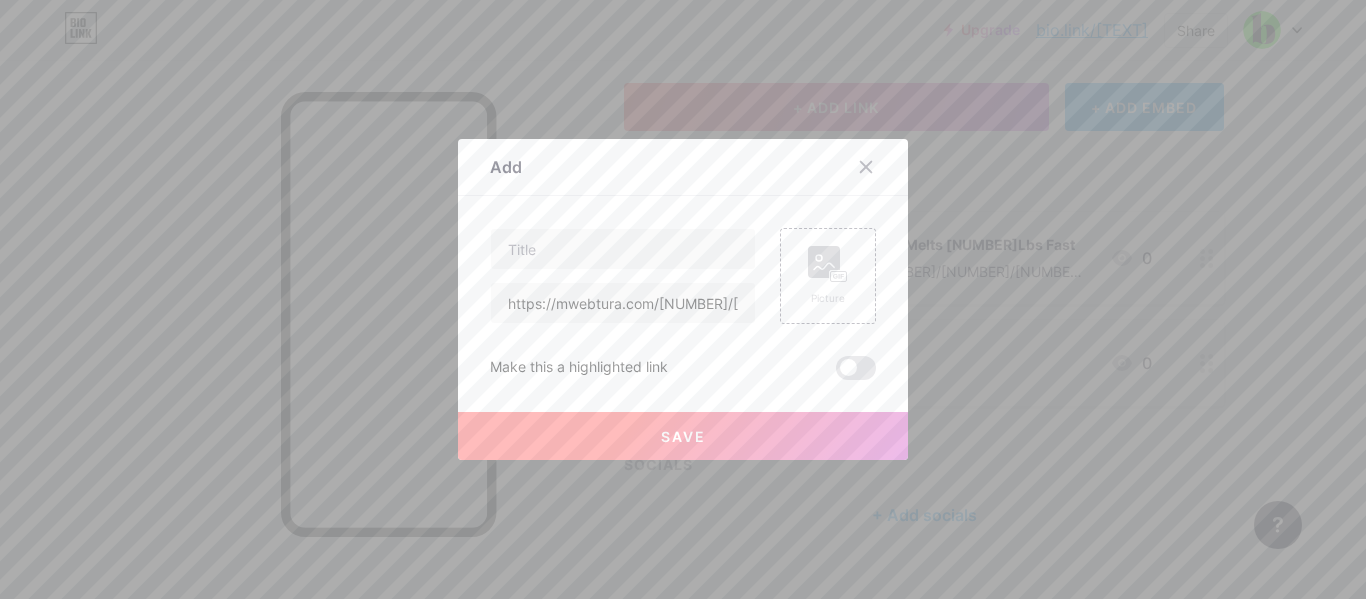 click on "Content
YouTube
Play YouTube video without leaving your page.
ADD
Vimeo
Play Vimeo video without leaving your page.
ADD
Tiktok
Grow your TikTok following
ADD
Tweet
Embed a tweet.
ADD
Reddit
Showcase your Reddit profile
ADD
Spotify
Embed Spotify to play the preview of a track.
ADD
Twitch
Play Twitch video without leaving your page.
ADD
SoundCloud
ADD" at bounding box center [683, 288] 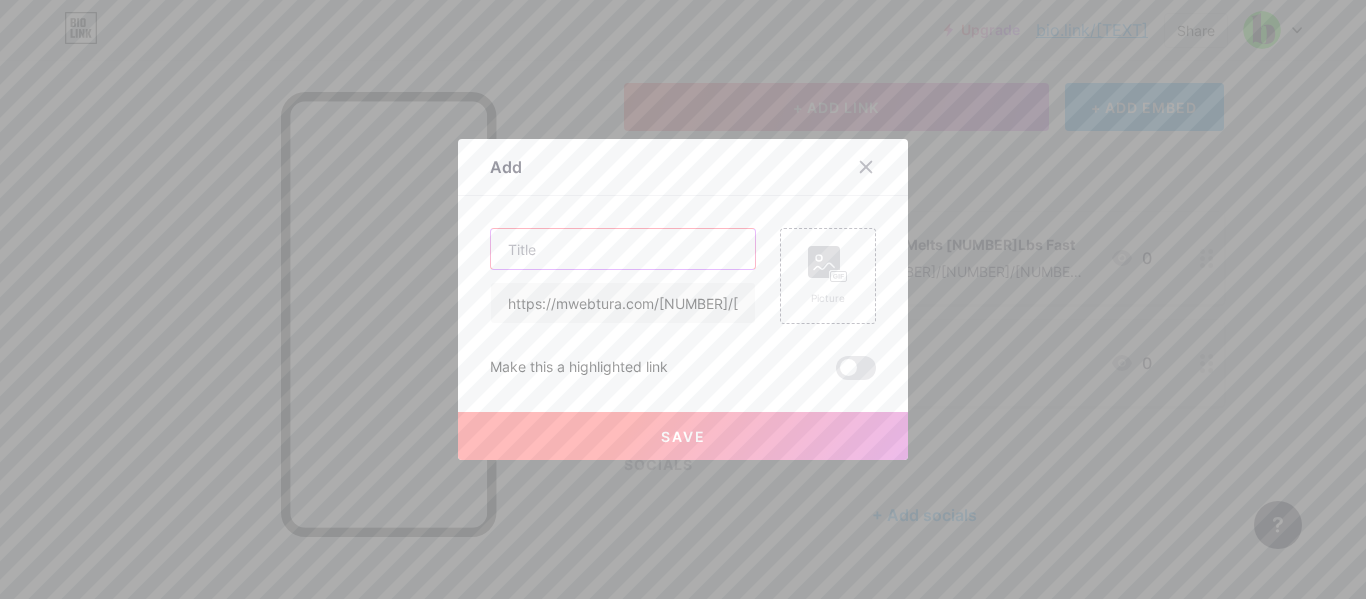 click at bounding box center (623, 249) 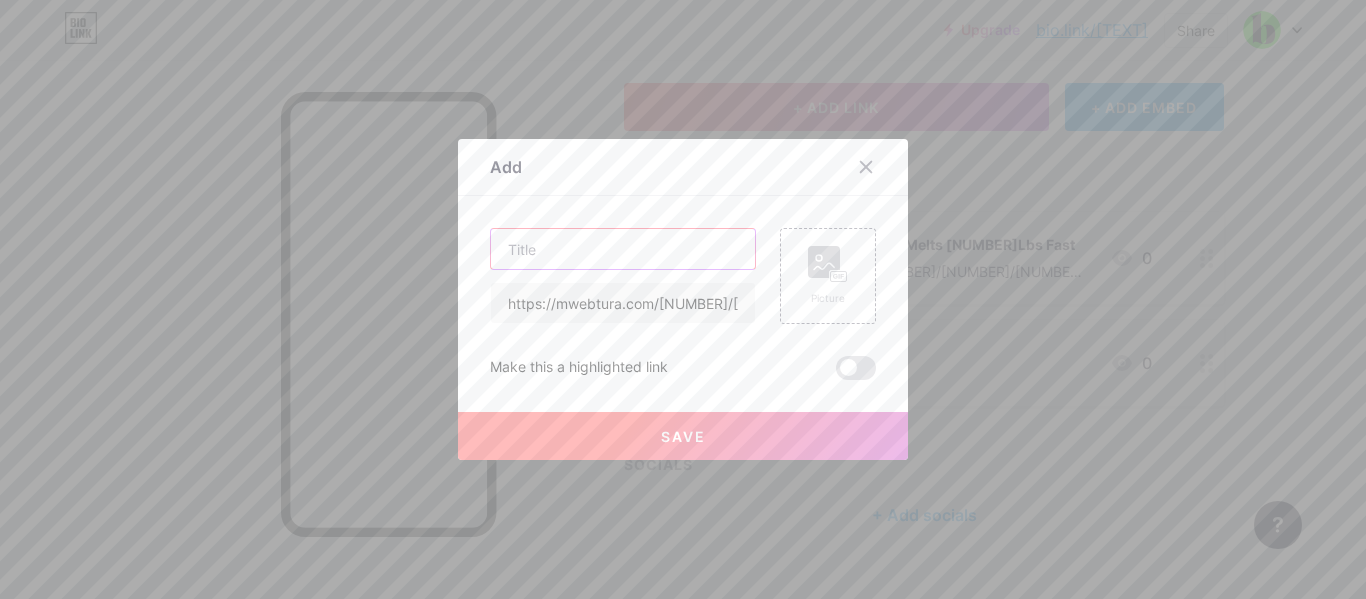 paste on "“The Ancient Ugandan Ritual That Reactivates Your Body’s Missing Fat-Burning Signal”" 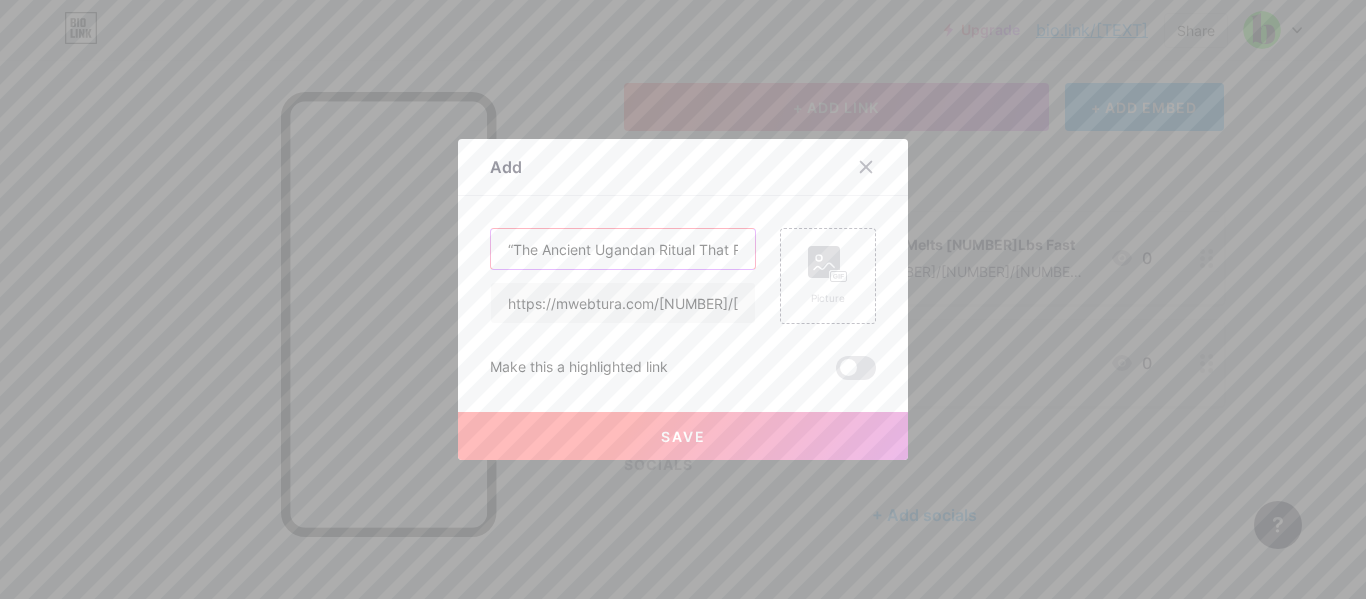 scroll, scrollTop: 0, scrollLeft: 341, axis: horizontal 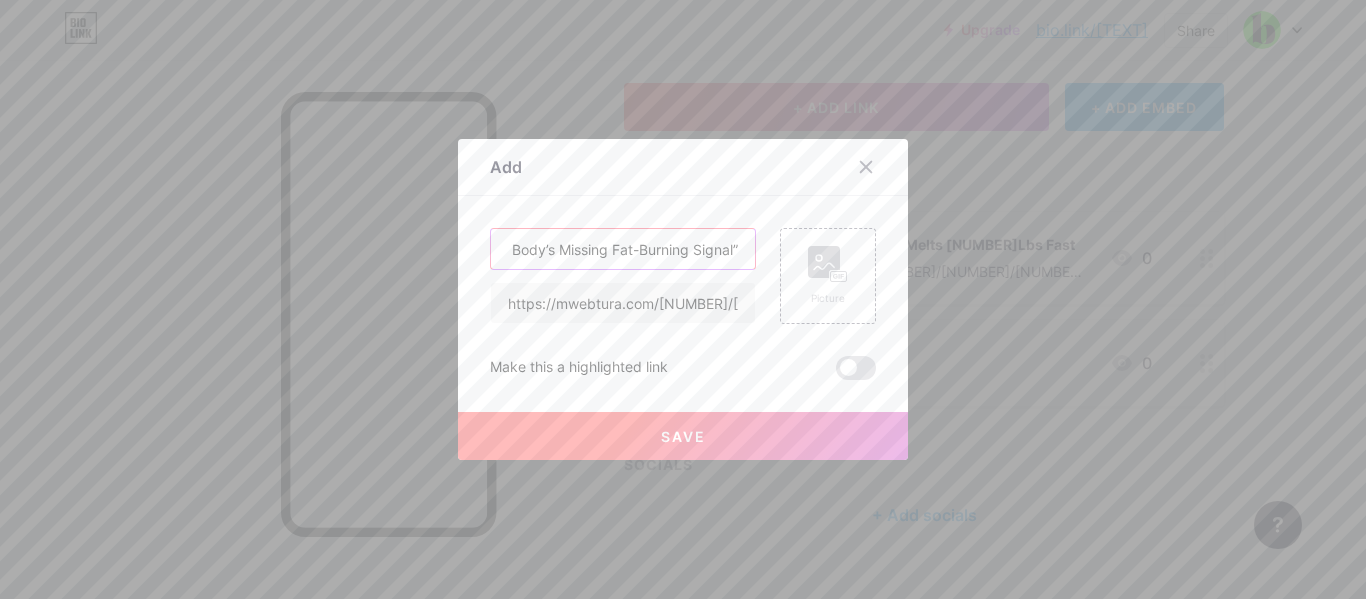 type on "“The Ancient Ugandan Ritual That Reactivates Your Body’s Missing Fat-Burning Signal”" 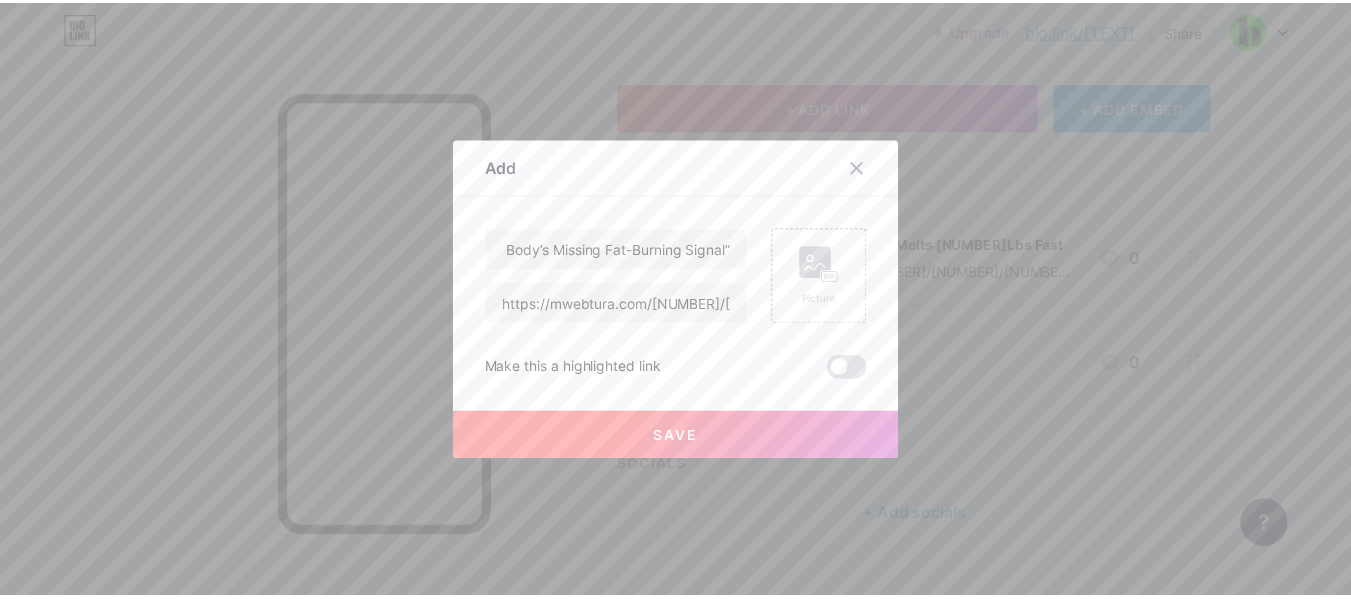 scroll, scrollTop: 0, scrollLeft: 0, axis: both 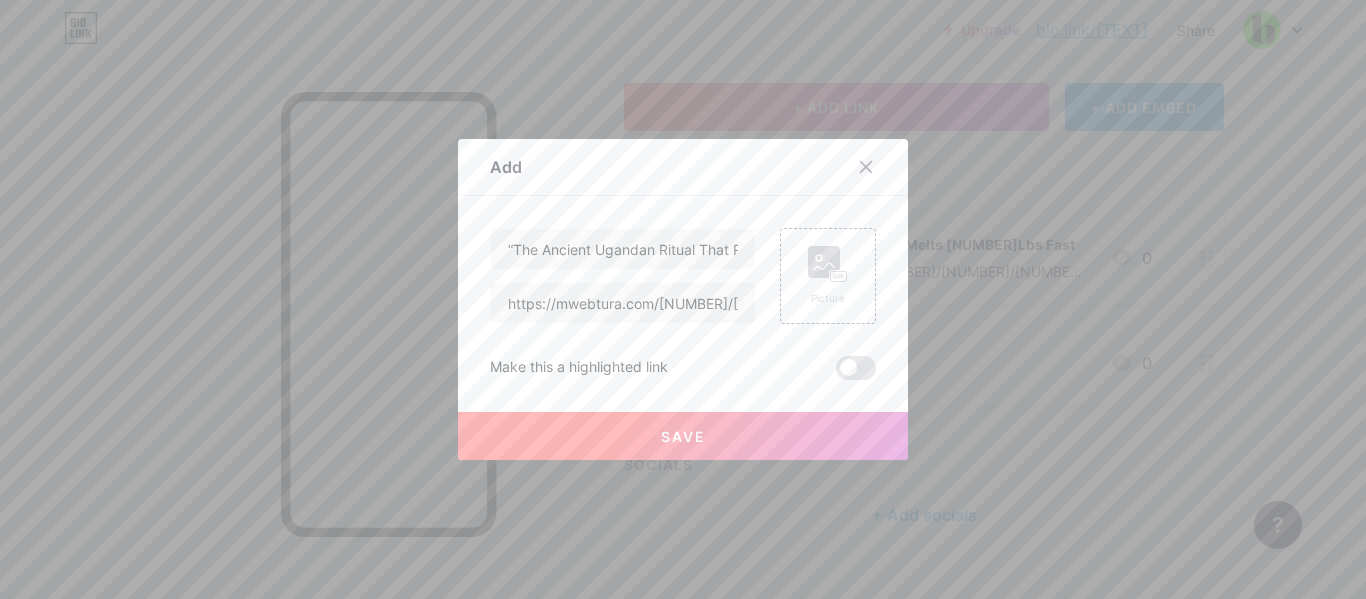 click on "Content
YouTube
Play YouTube video without leaving your page.
ADD
Vimeo
Play Vimeo video without leaving your page.
ADD
Tiktok
Grow your TikTok following
ADD
Tweet
Embed a tweet.
ADD
Reddit
Showcase your Reddit profile
ADD
Spotify
Embed Spotify to play the preview of a track.
ADD
Twitch
Play Twitch video without leaving your page.
ADD
SoundCloud
ADD" at bounding box center (683, 288) 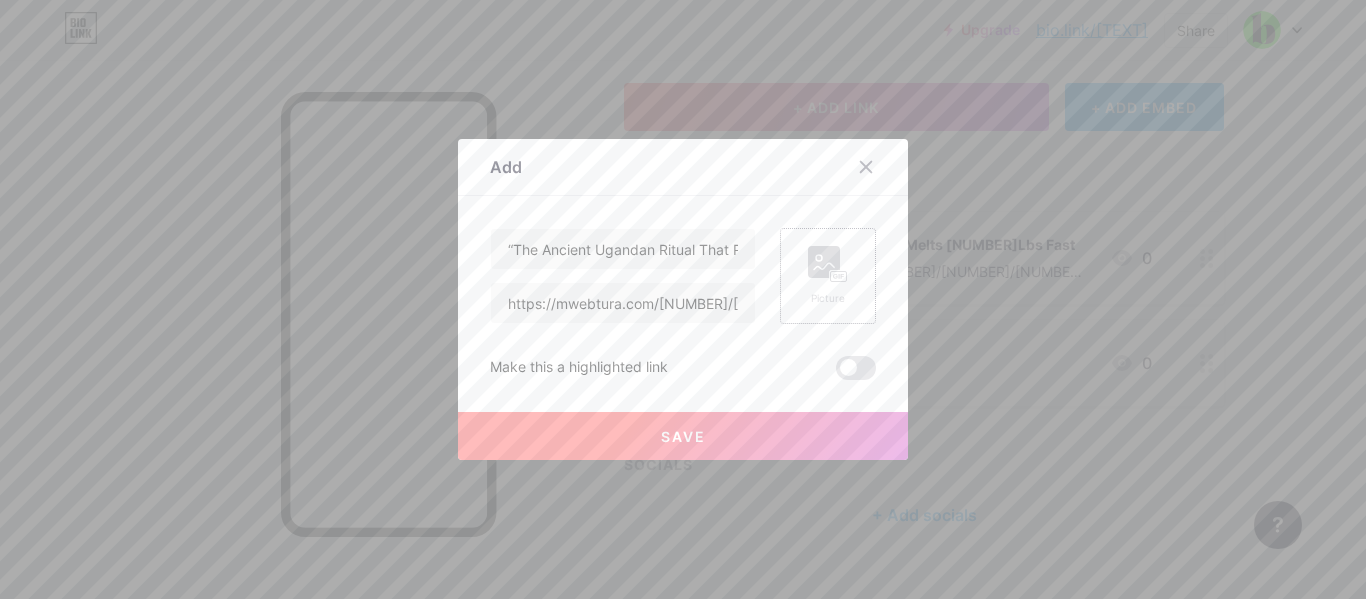 click 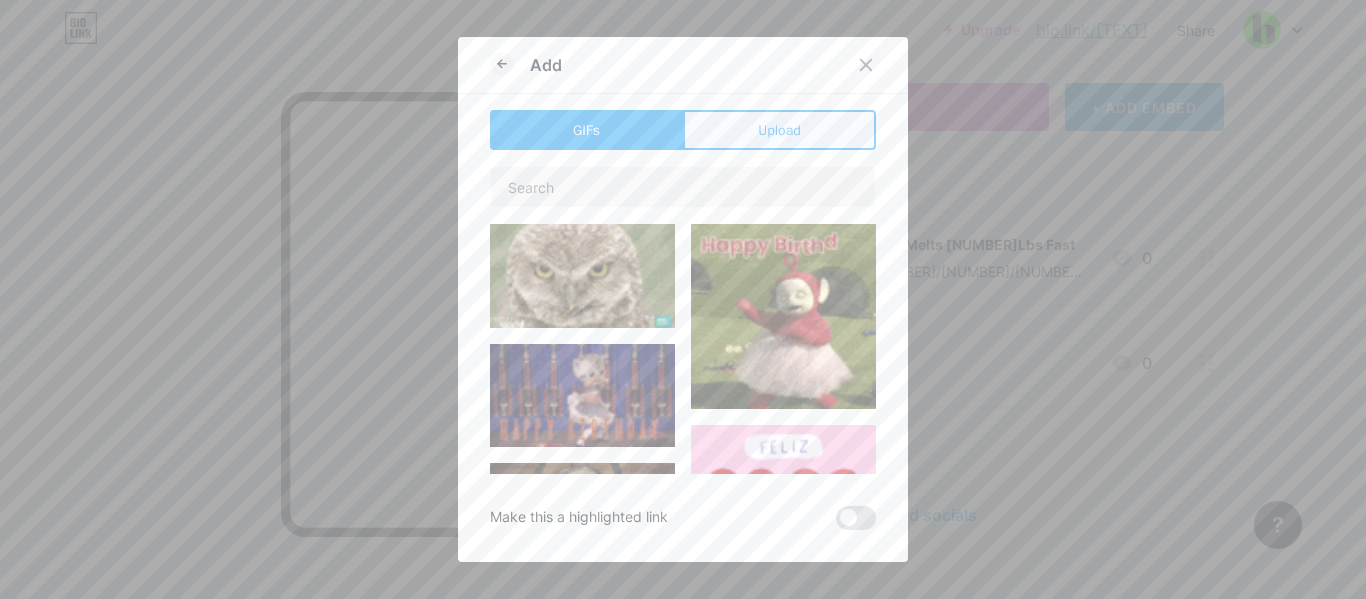 click on "Upload" at bounding box center [779, 130] 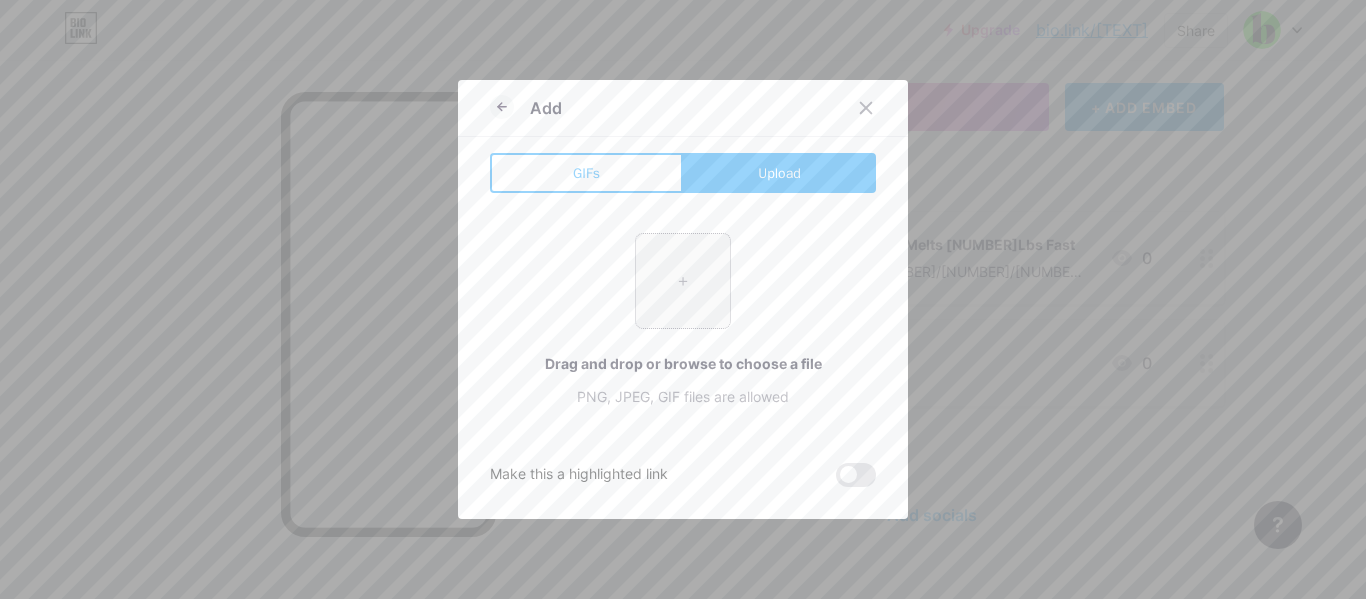click at bounding box center [683, 281] 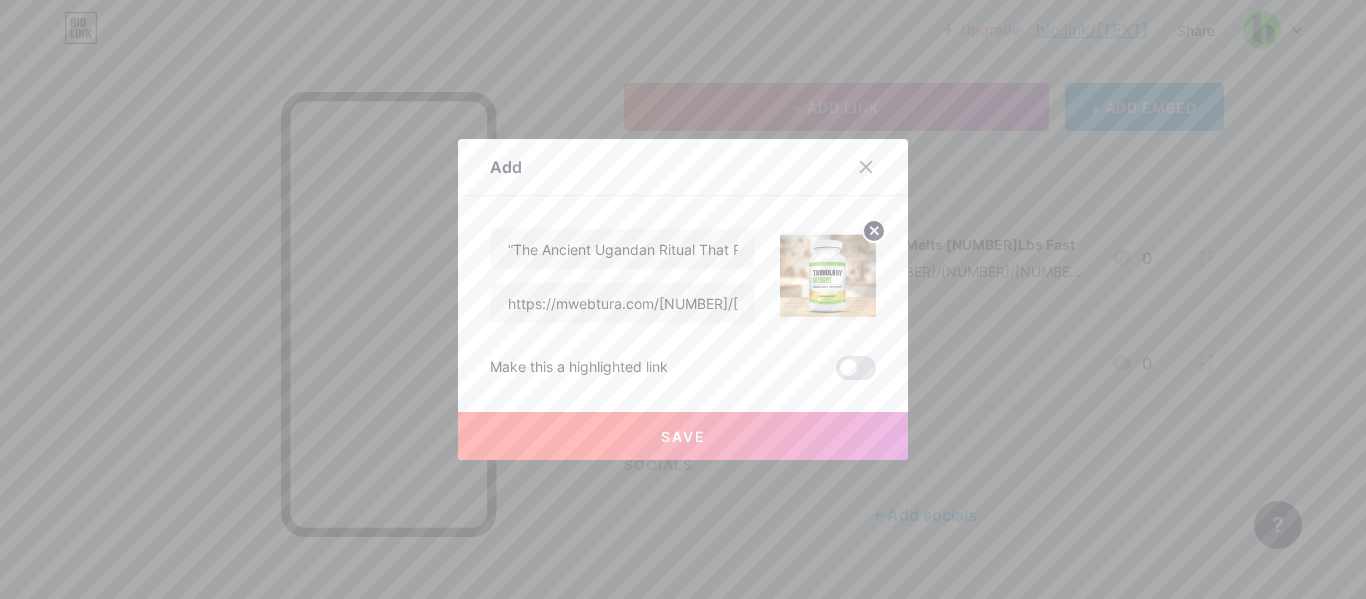 click on "Save" at bounding box center [683, 436] 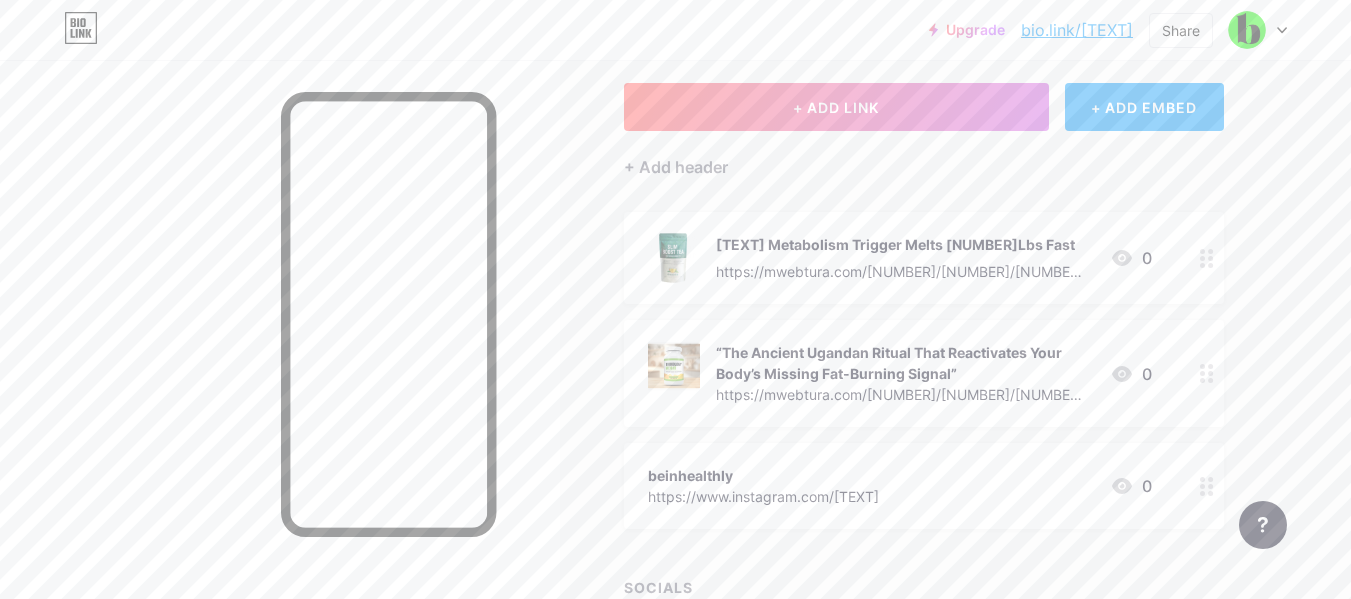 click at bounding box center [280, 359] 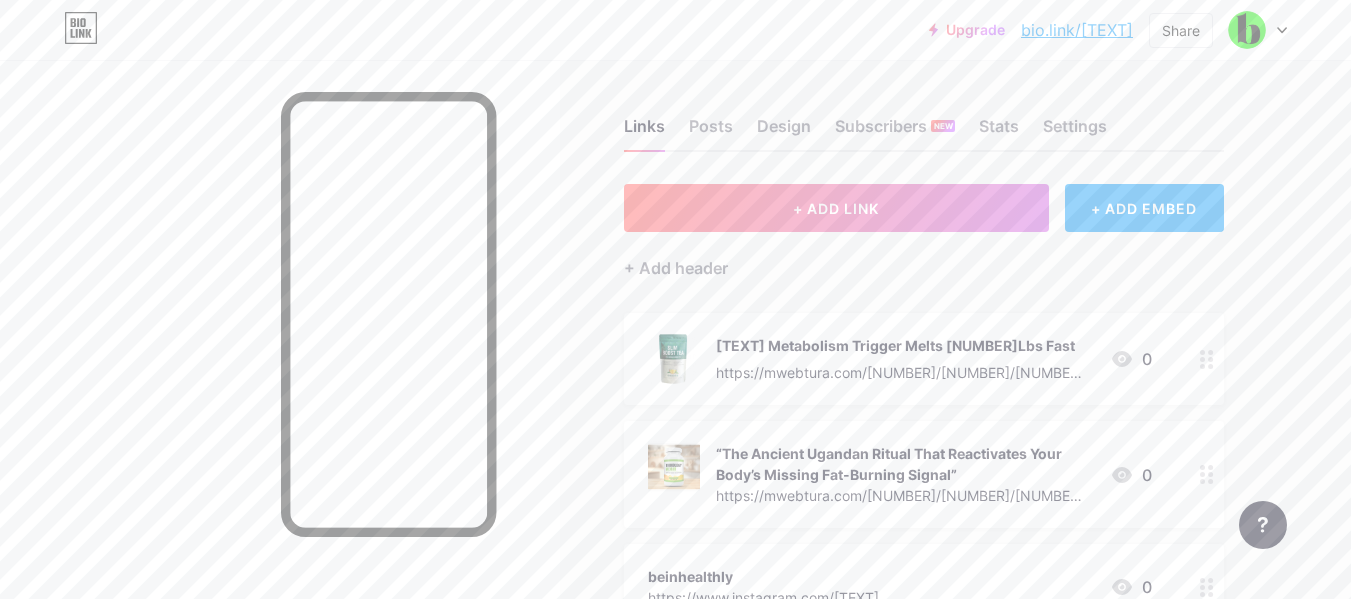 scroll, scrollTop: 0, scrollLeft: 0, axis: both 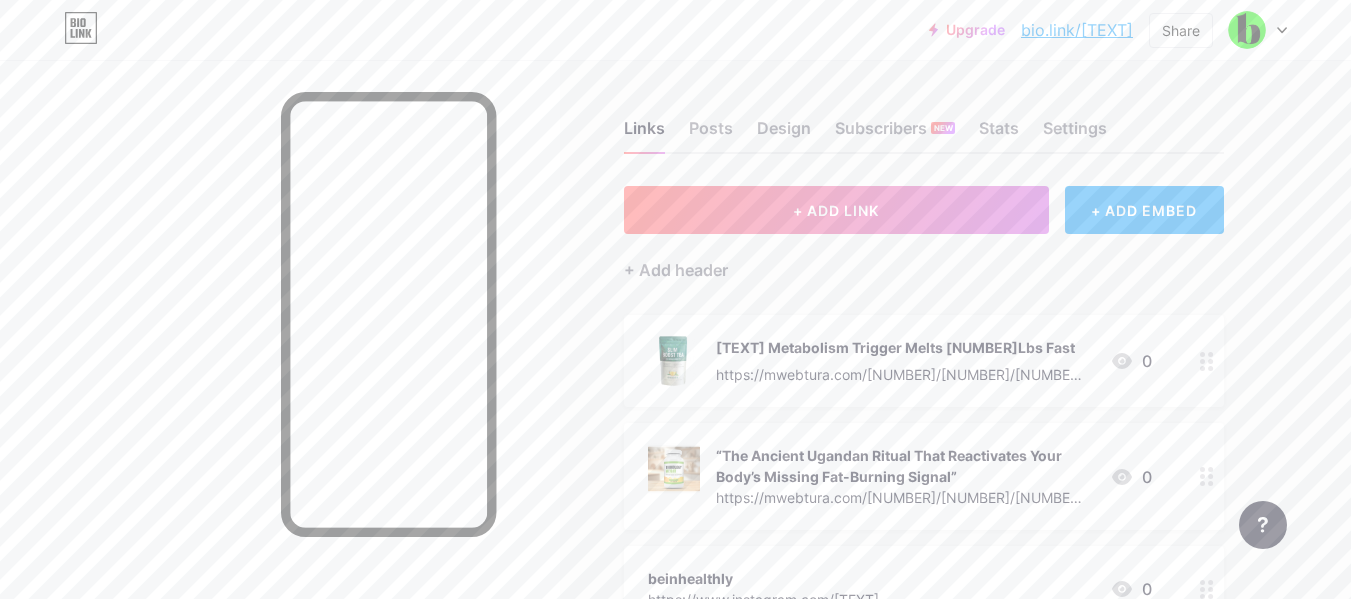 click 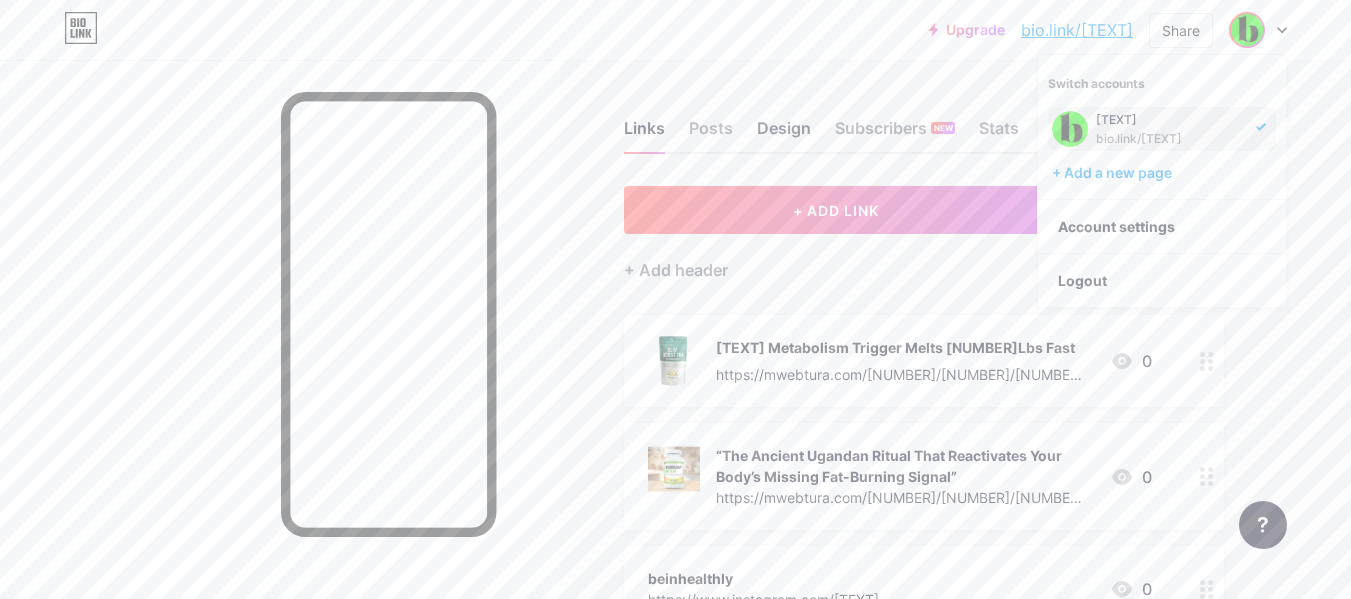 click on "Design" at bounding box center [784, 134] 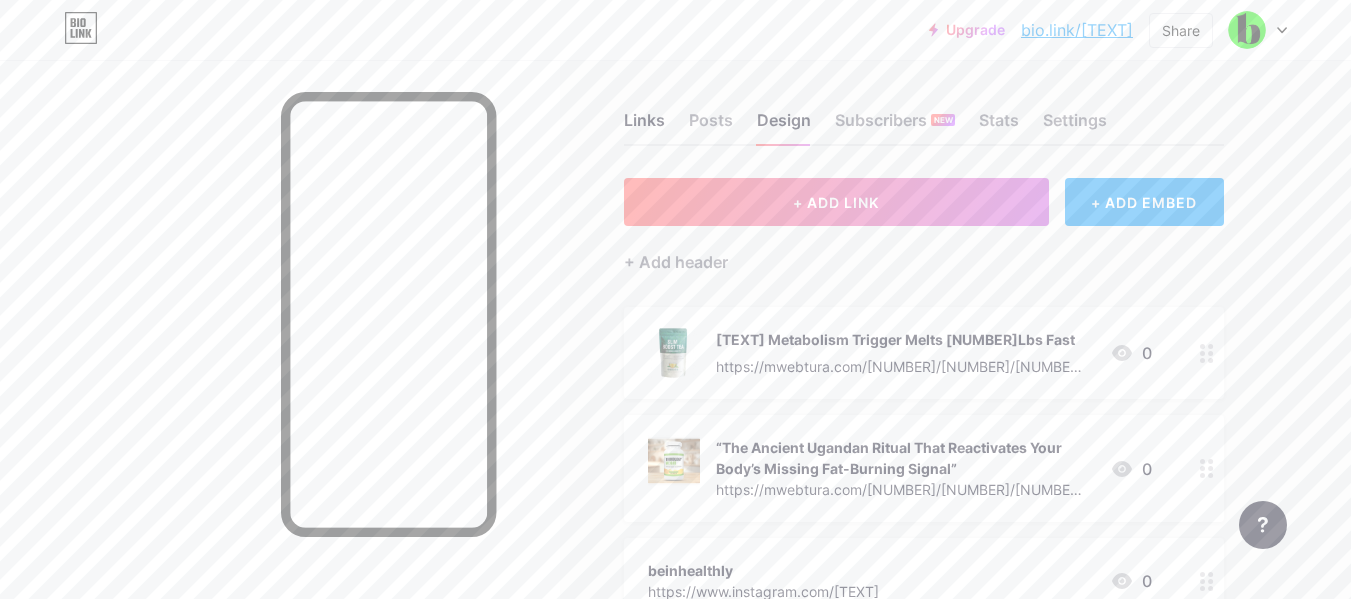 scroll, scrollTop: 0, scrollLeft: 0, axis: both 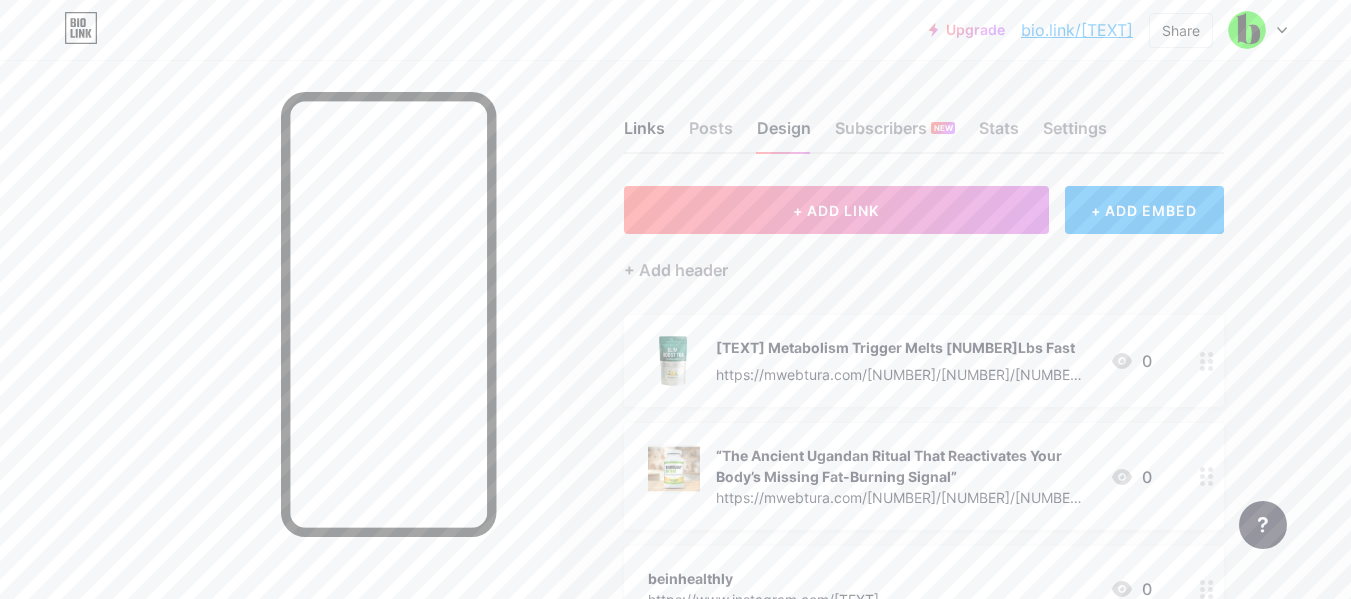 click on "Design" at bounding box center (784, 134) 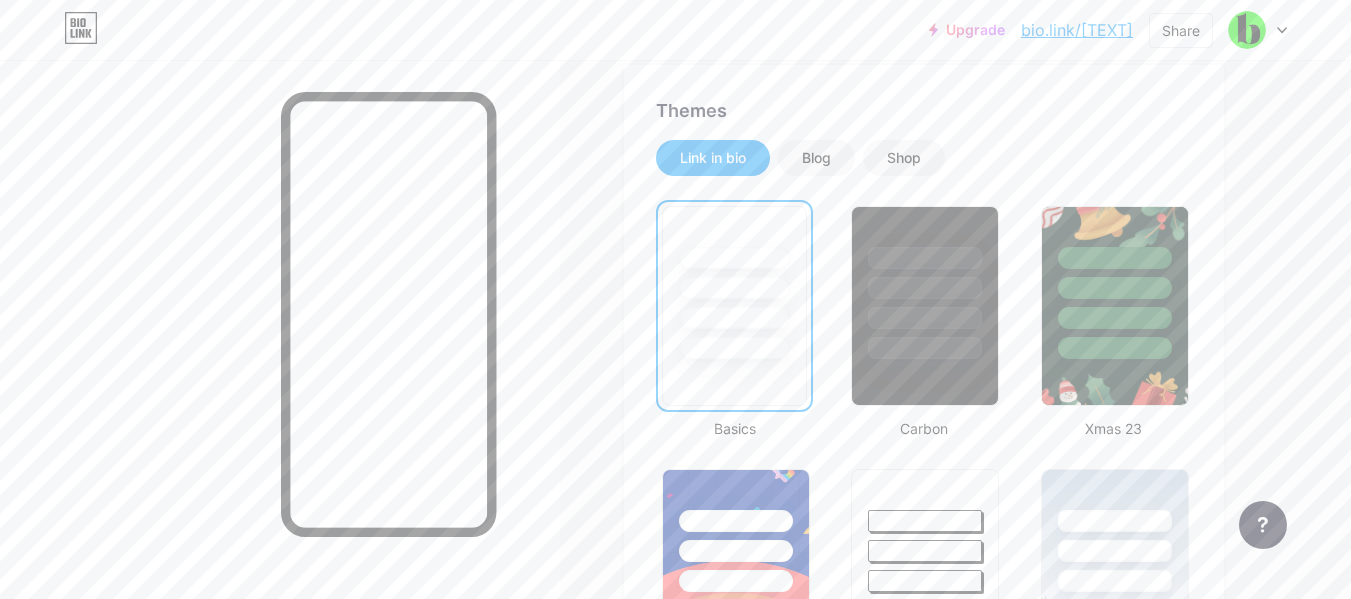 scroll, scrollTop: 397, scrollLeft: 0, axis: vertical 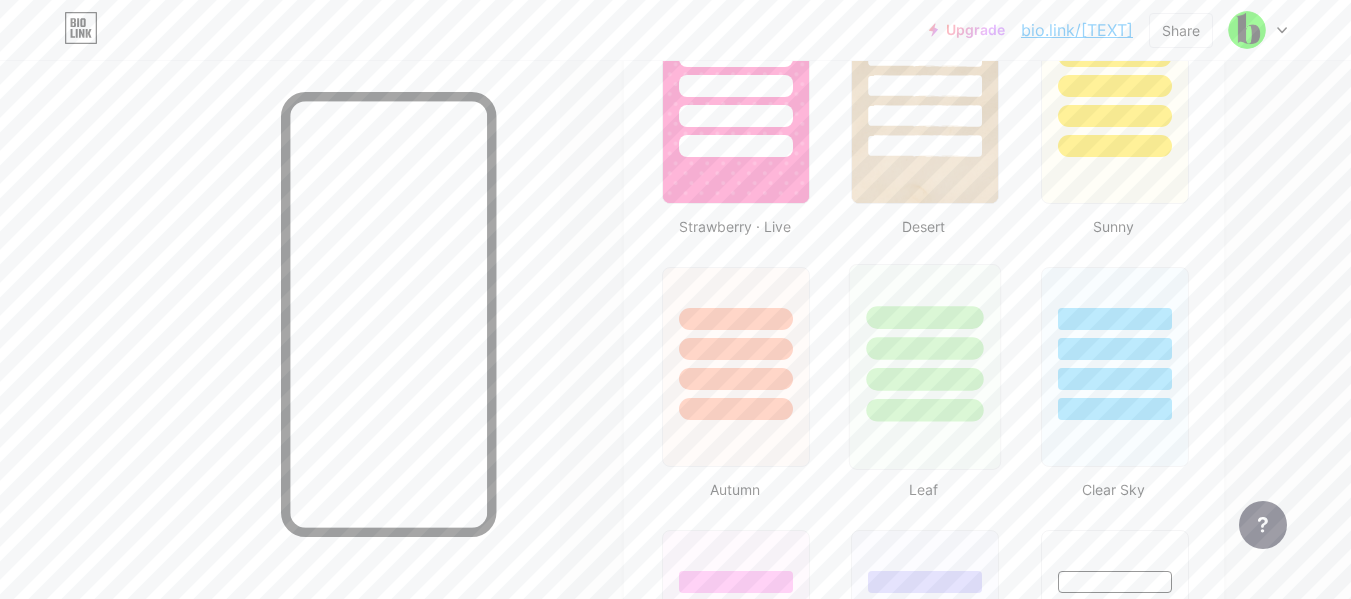 click at bounding box center [925, 343] 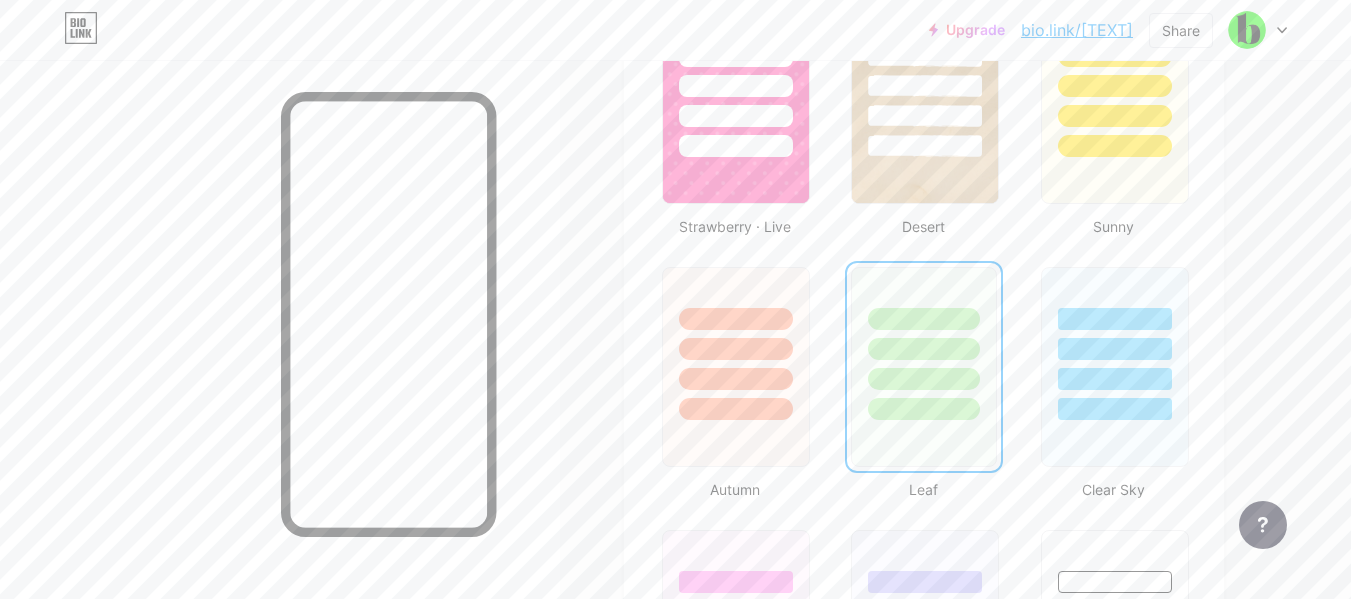 click on "Links
Posts
Design
Subscribers
NEW
Stats
Settings     Profile   [TEXT]     ⬇️ Grab your healthy faves, guides & exclusive offers below ⬇️                   Themes   Link in bio   Blog   Shop       Basics       Carbon       Xmas 23       Pride       Glitch       Winter · Live       Glassy · Live       Chameleon · Live       Rainy Night · Live       Neon · Live       Summer       Retro       Strawberry · Live       Desert       Sunny       Autumn       Leaf       Clear Sky       Blush       Unicorn       Minimal       Cloudy       Shadow     Create your own           Changes saved       Position to display socials                 Top                     Bottom
Disable Bio Link branding
Will hide the Bio Link branding from homepage     Display Share button
Enables social sharing options on your page including a QR code.   Changes saved" at bounding box center [654, 83] 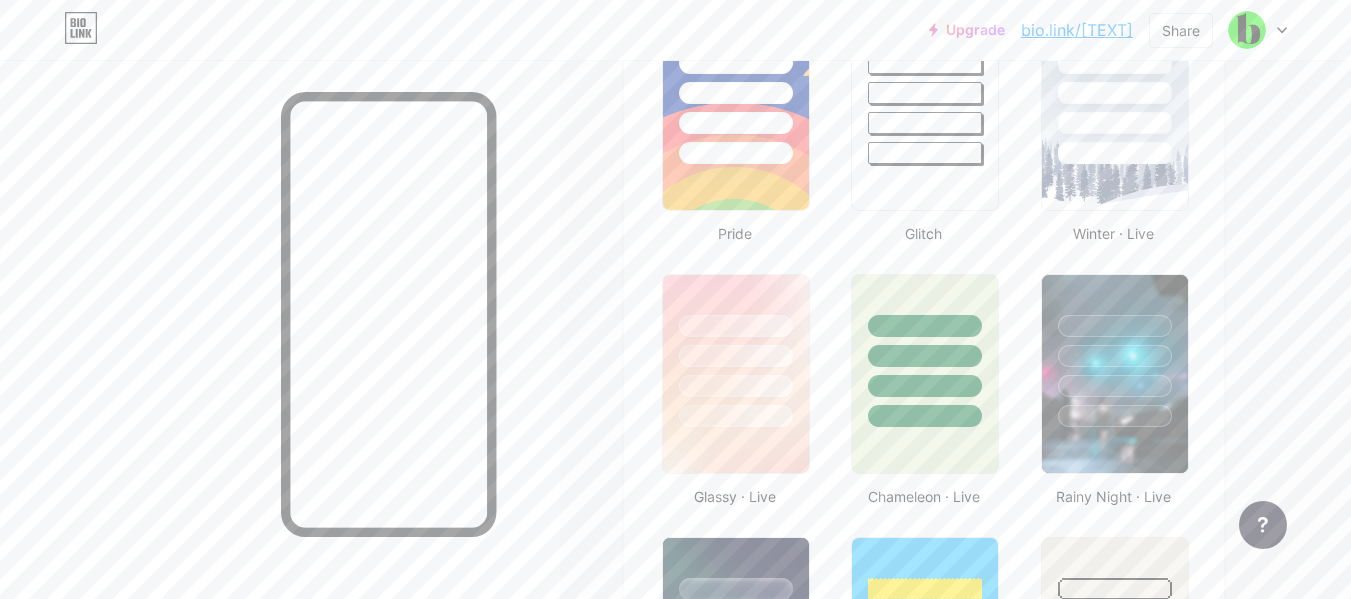 scroll, scrollTop: 843, scrollLeft: 0, axis: vertical 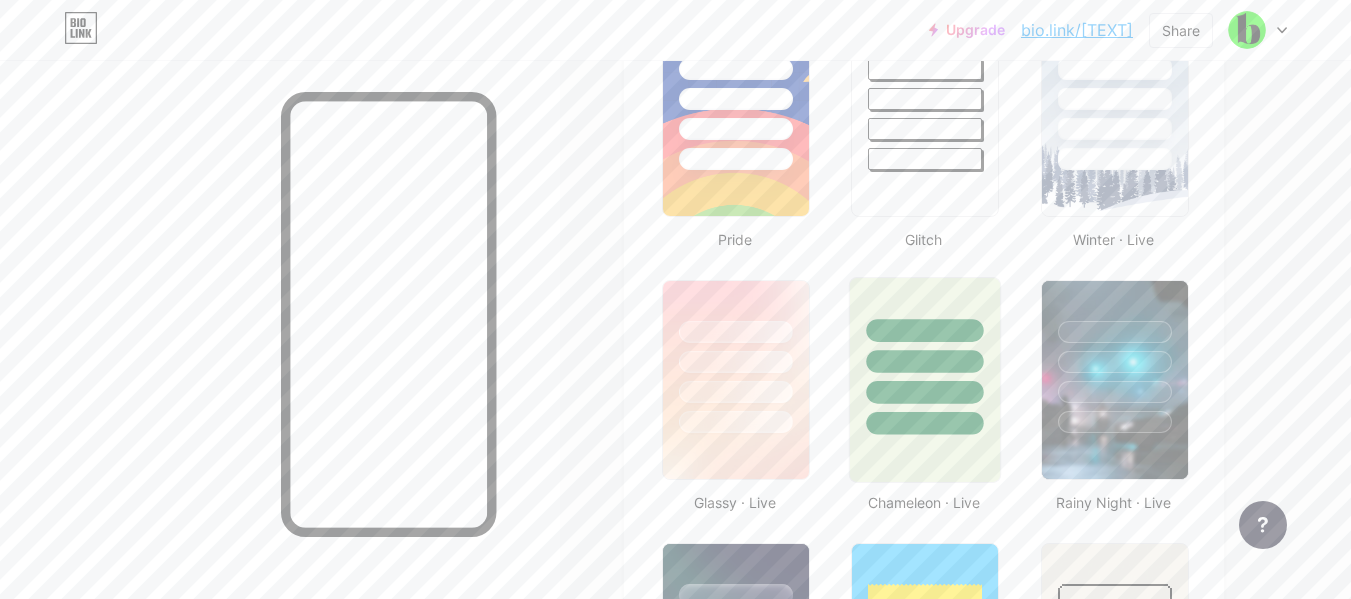 click at bounding box center [925, 392] 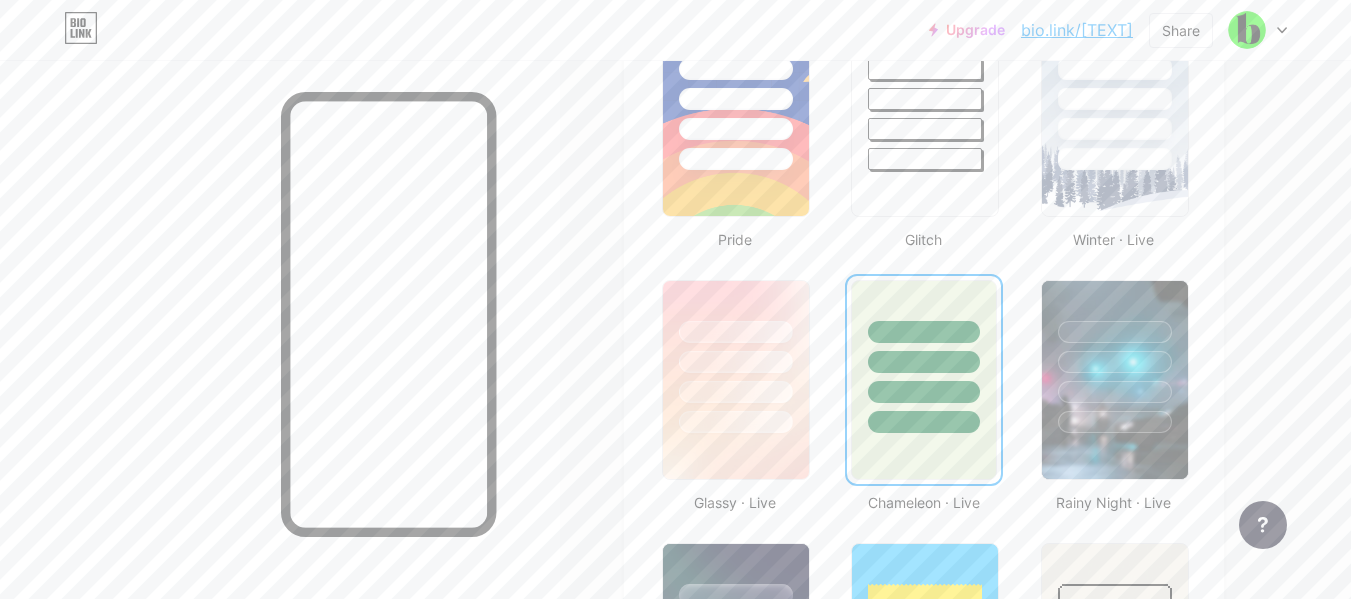 click on "Links
Posts
Design
Subscribers
NEW
Stats
Settings     Profile   [TEXT]     ⬇️ Grab your healthy faves, guides & exclusive offers below ⬇️                   Themes   Link in bio   Blog   Shop       Basics       Carbon       Xmas 23       Pride       Glitch       Winter · Live       Glassy · Live       Chameleon · Live       Rainy Night · Live       Neon · Live       Summer       Retro       Strawberry · Live       Desert       Sunny       Autumn       Leaf       Clear Sky       Blush       Unicorn       Minimal       Cloudy       Shadow     Create your own           Changes saved       Position to display socials                 Top                     Bottom
Disable Bio Link branding
Will hide the Bio Link branding from homepage     Display Share button
Enables social sharing options on your page including a QR code.   Changes saved" at bounding box center (654, 885) 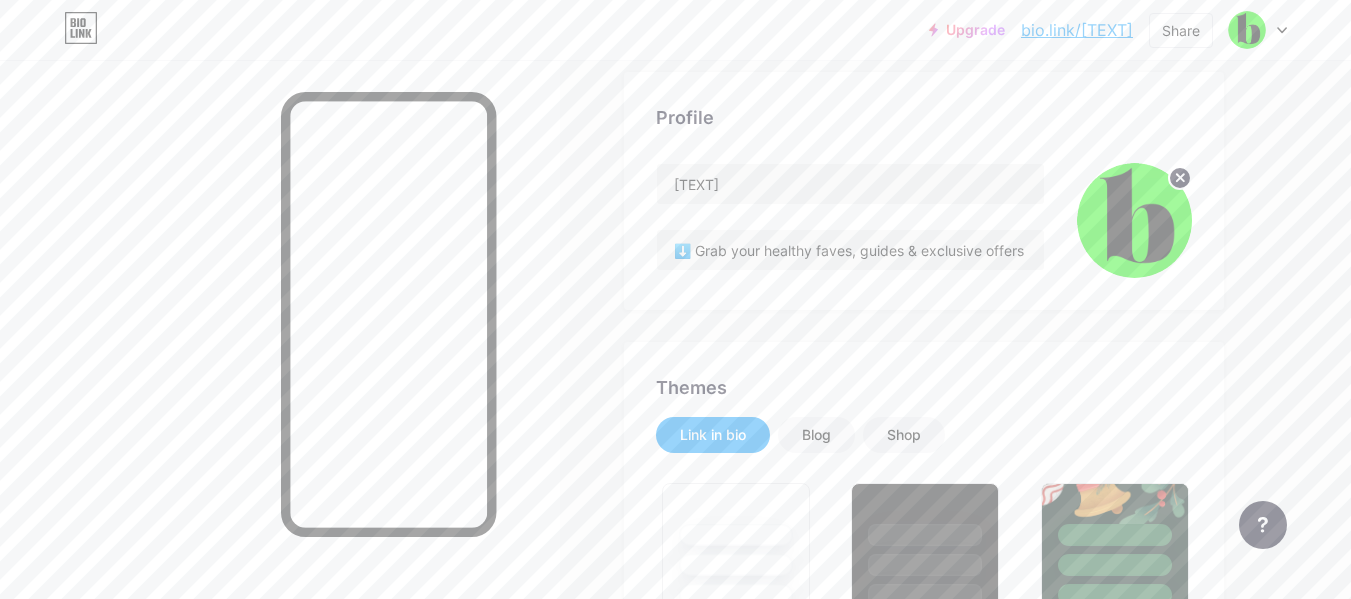 scroll, scrollTop: 0, scrollLeft: 0, axis: both 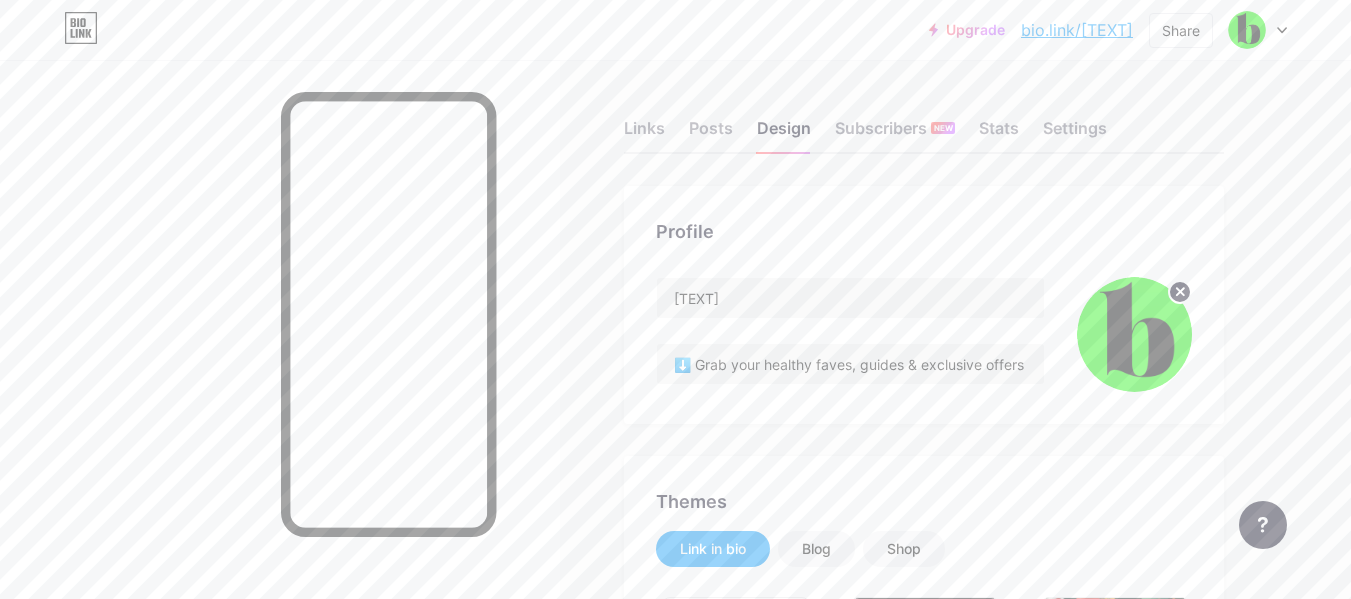 click on "bio.link/[TEXT]" at bounding box center [1077, 30] 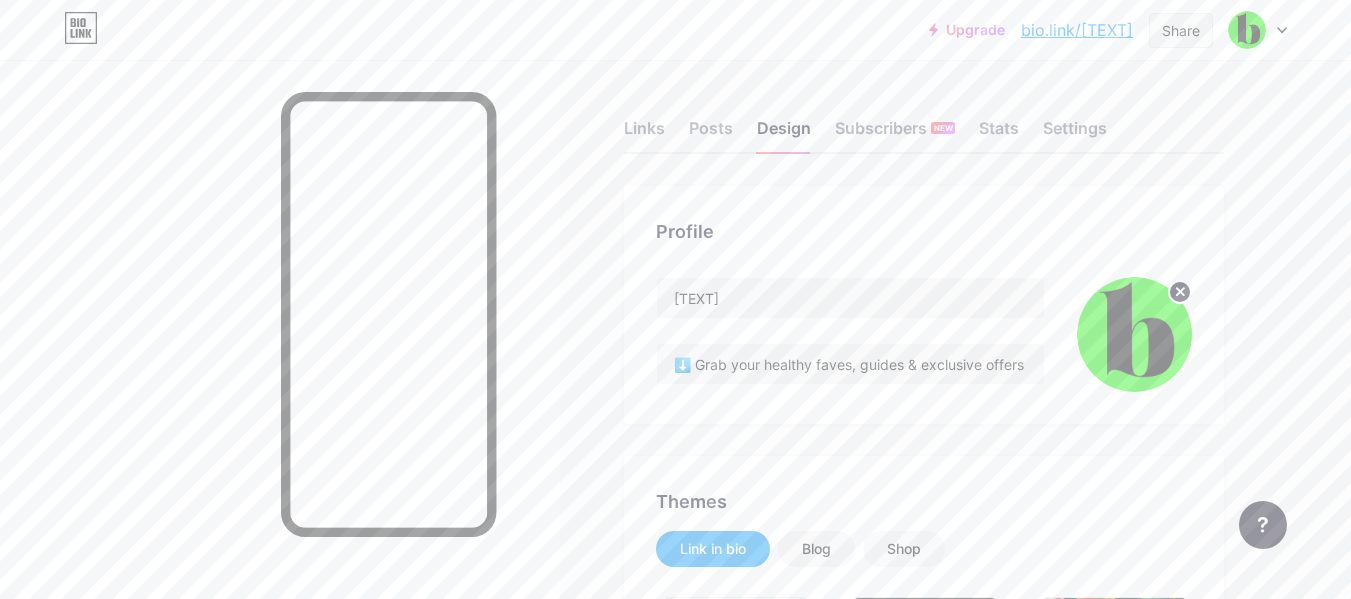 click on "Share" at bounding box center [1181, 30] 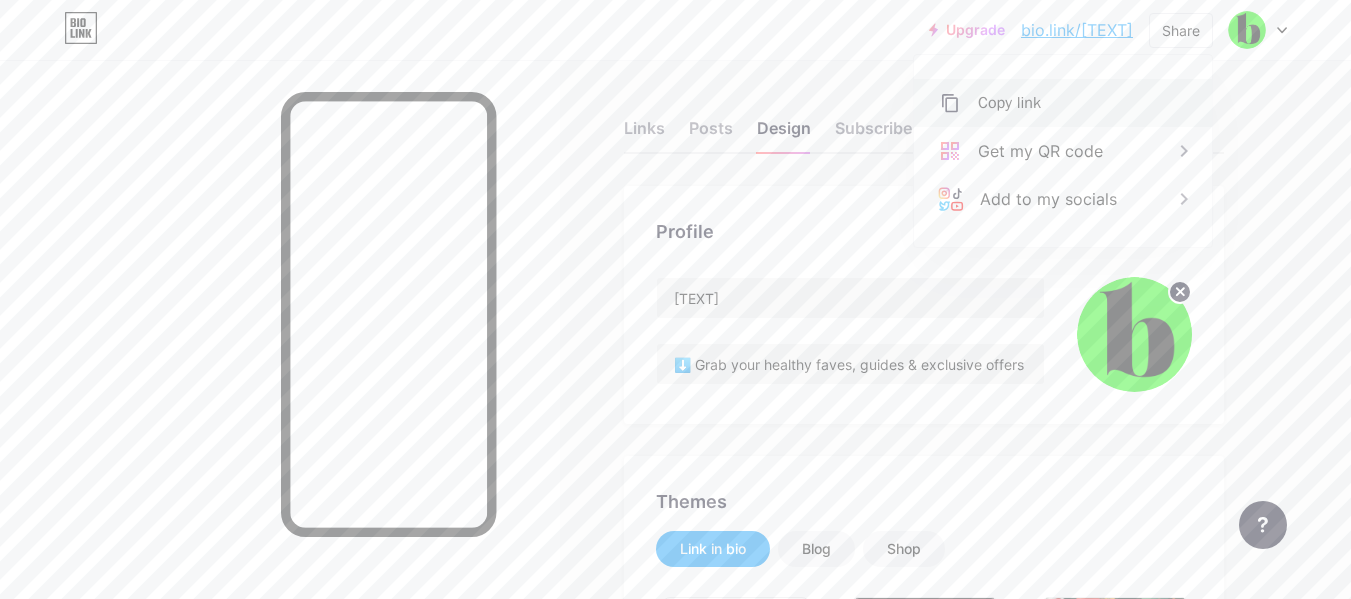 click on "Copy link" at bounding box center [1009, 103] 